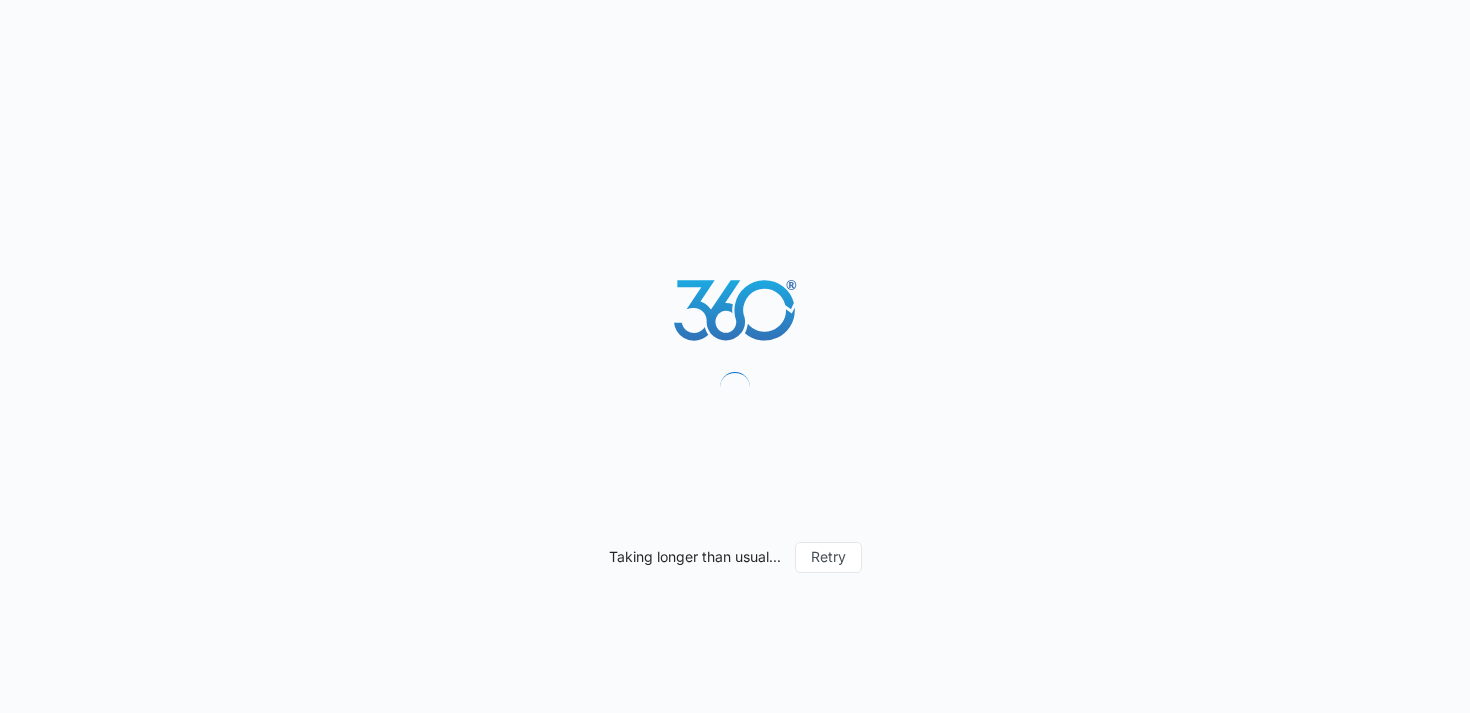 scroll, scrollTop: 0, scrollLeft: 0, axis: both 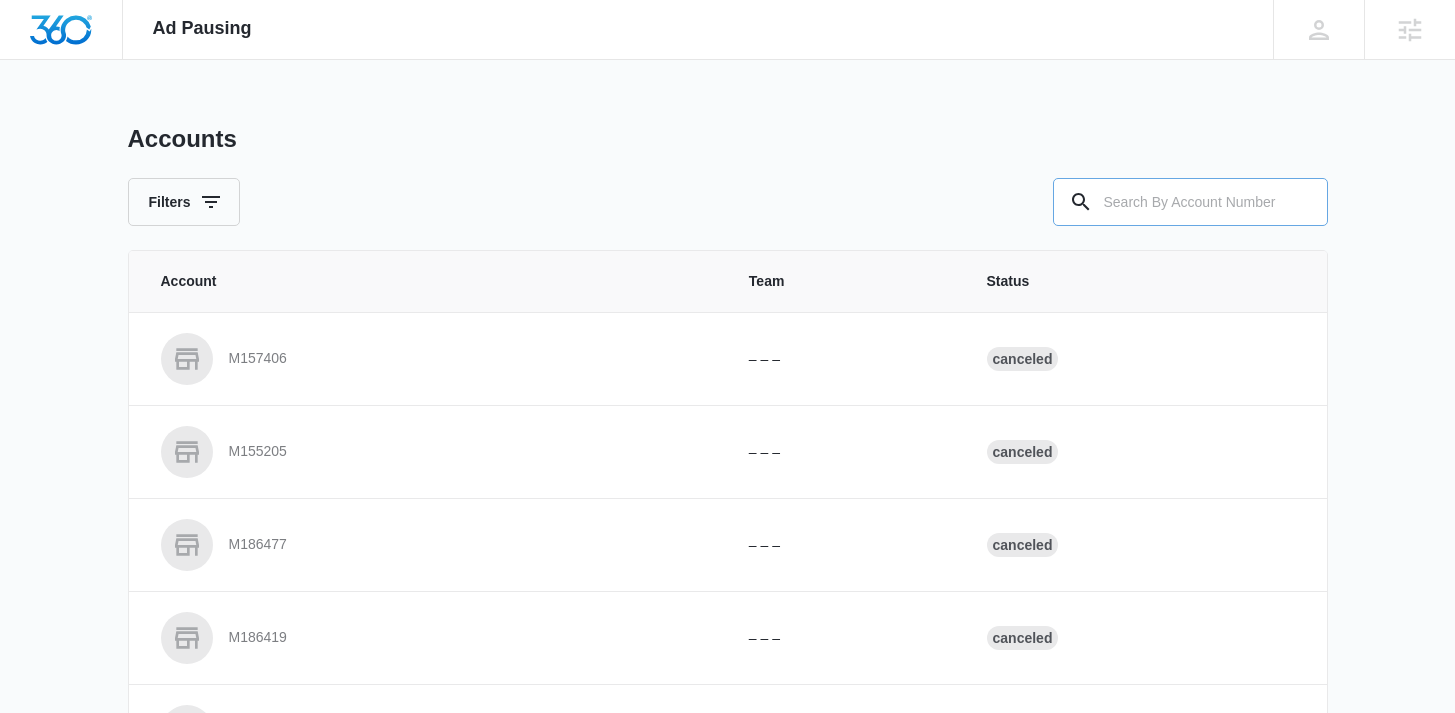 paste on "M331888" 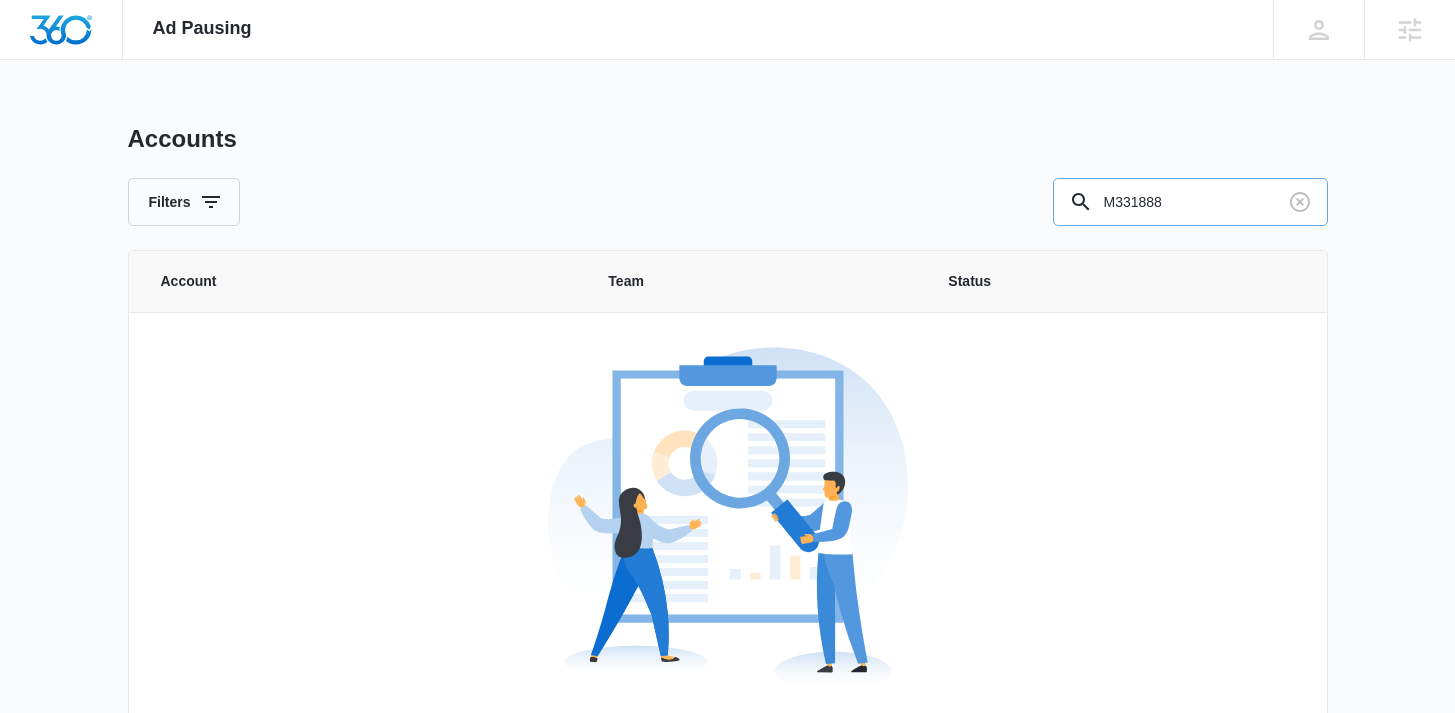 click on "M331888" at bounding box center (1190, 202) 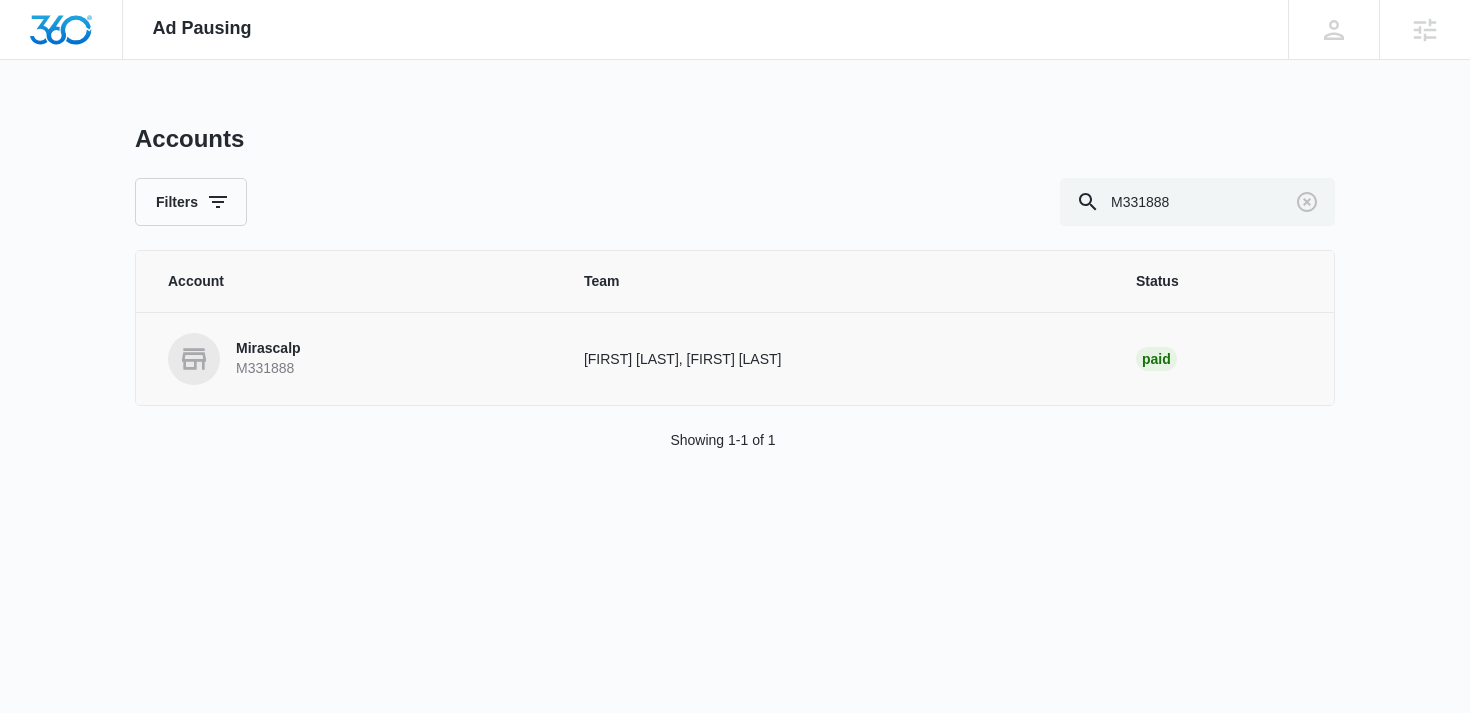 click on "Mirascalp" at bounding box center [268, 349] 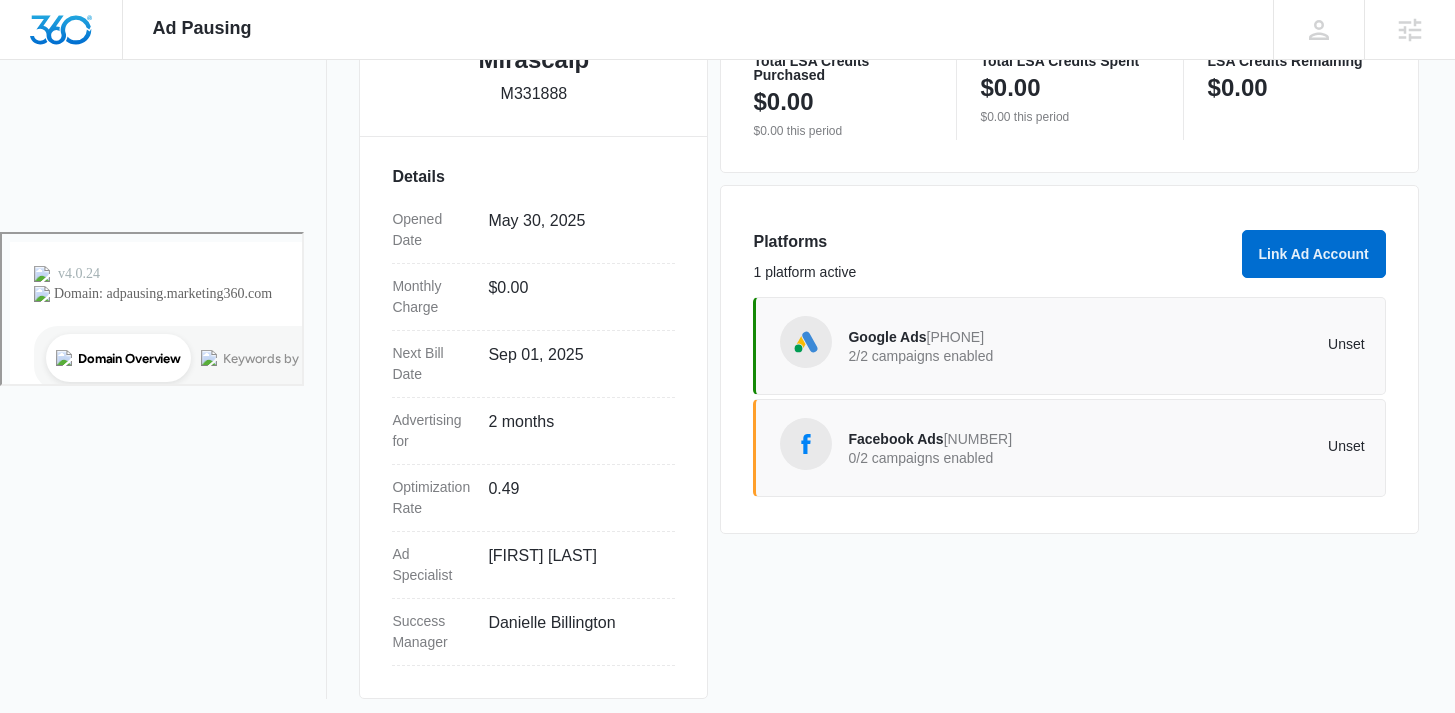 scroll, scrollTop: 491, scrollLeft: 0, axis: vertical 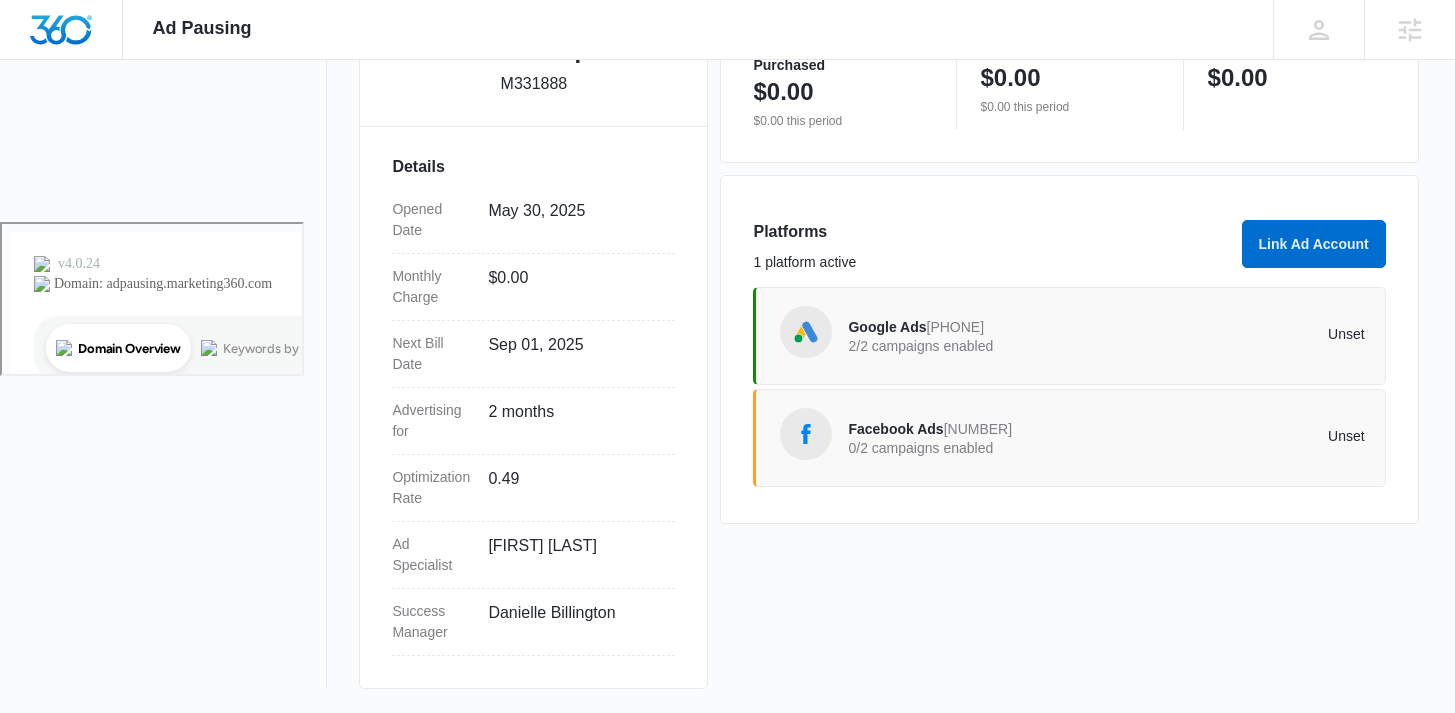 click on "497-084-2872" at bounding box center [956, 327] 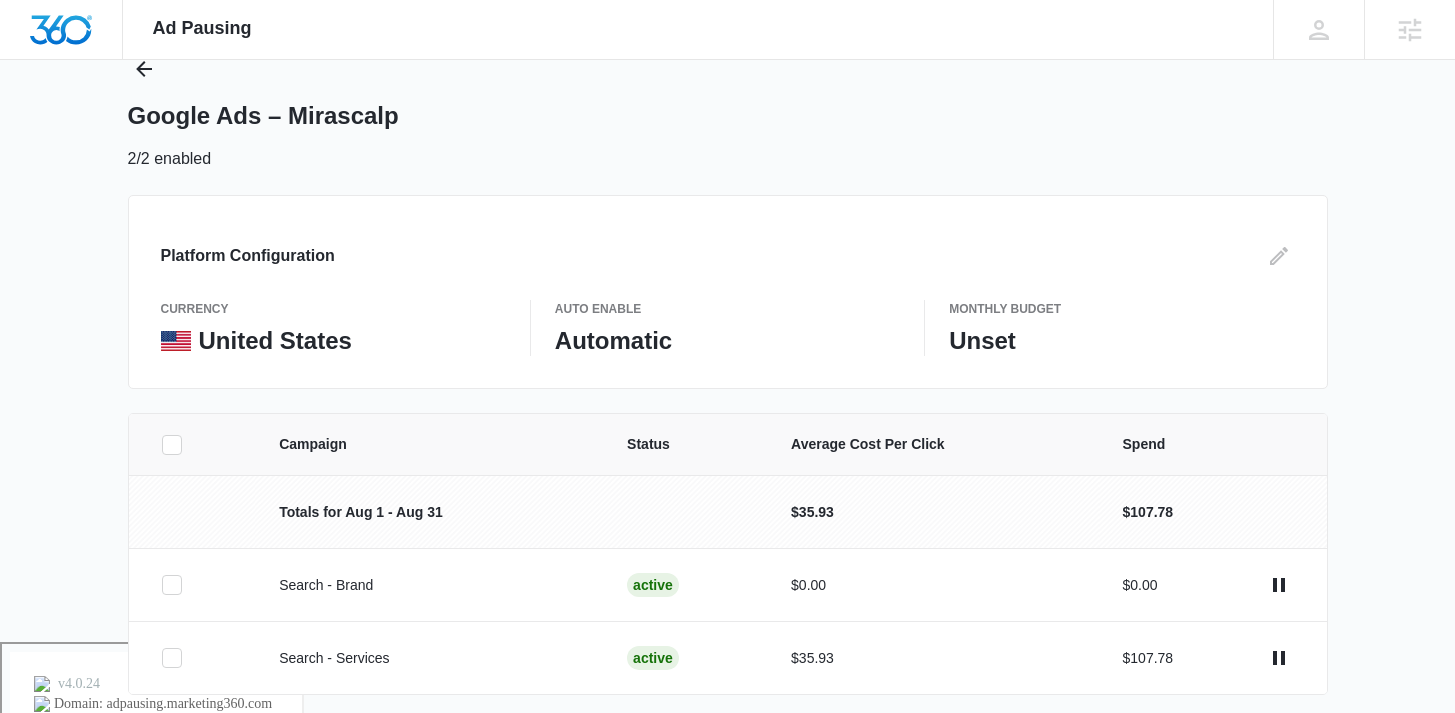 scroll, scrollTop: 146, scrollLeft: 0, axis: vertical 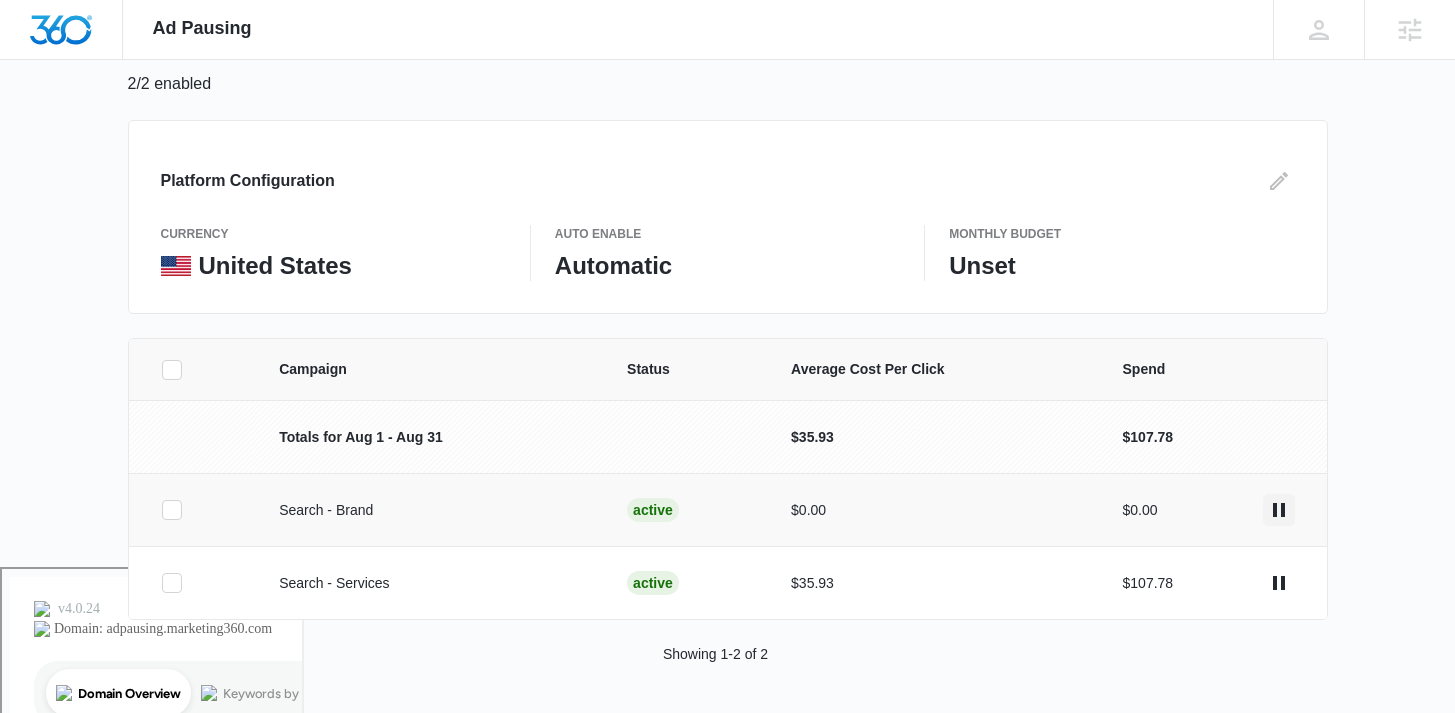 click 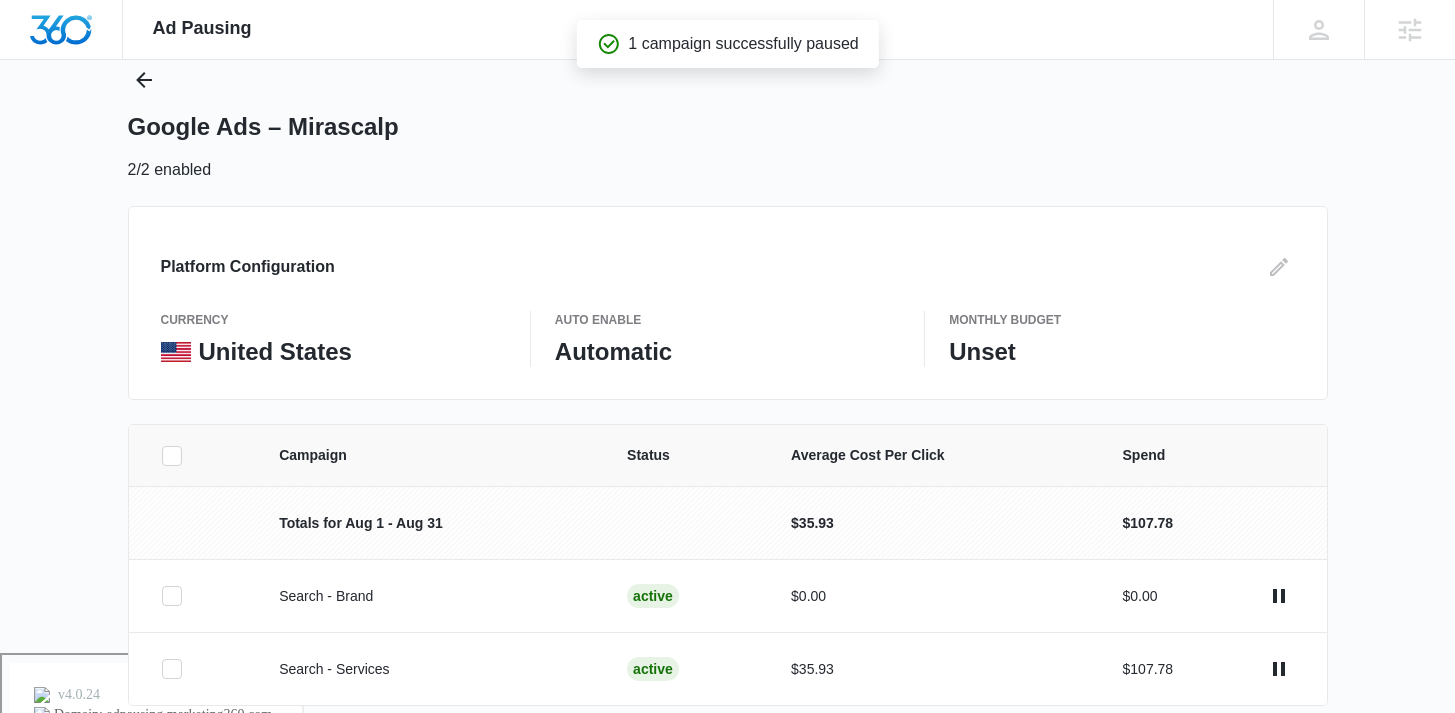 scroll, scrollTop: 146, scrollLeft: 0, axis: vertical 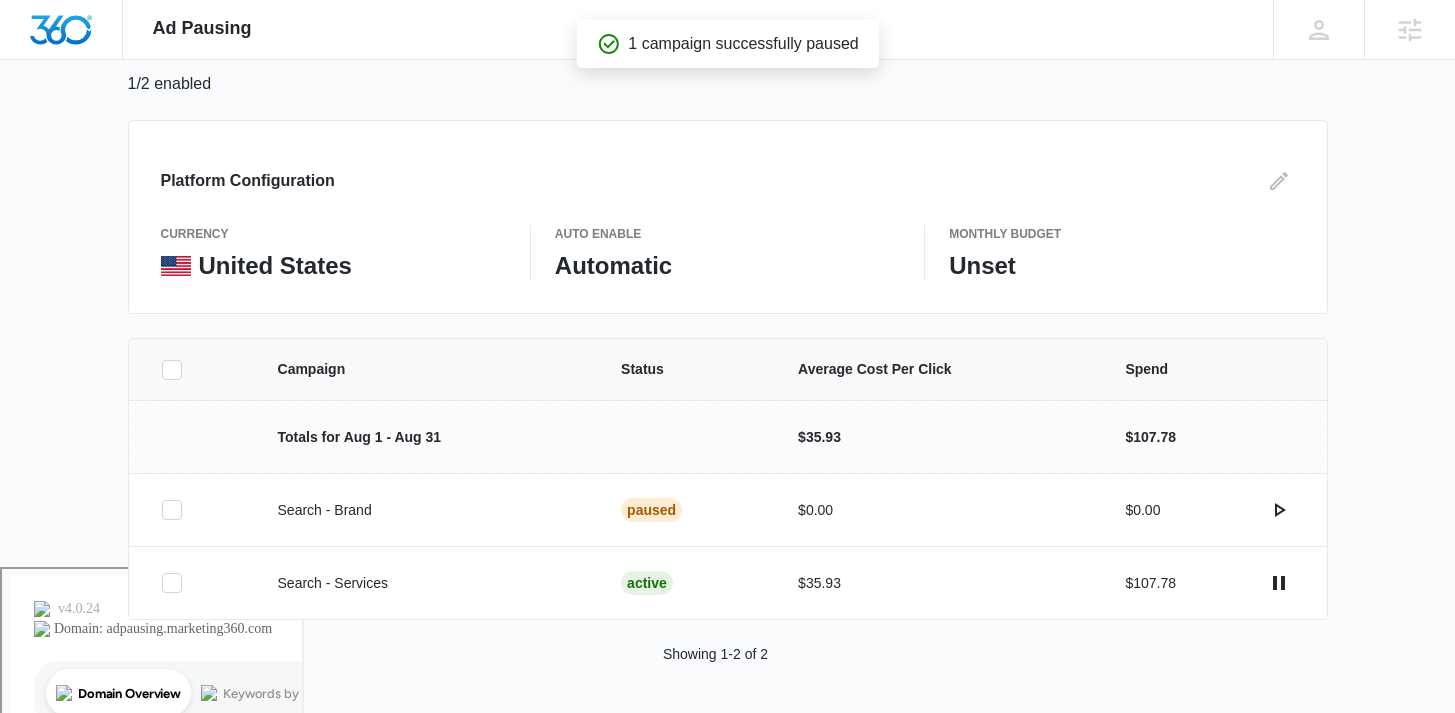 click 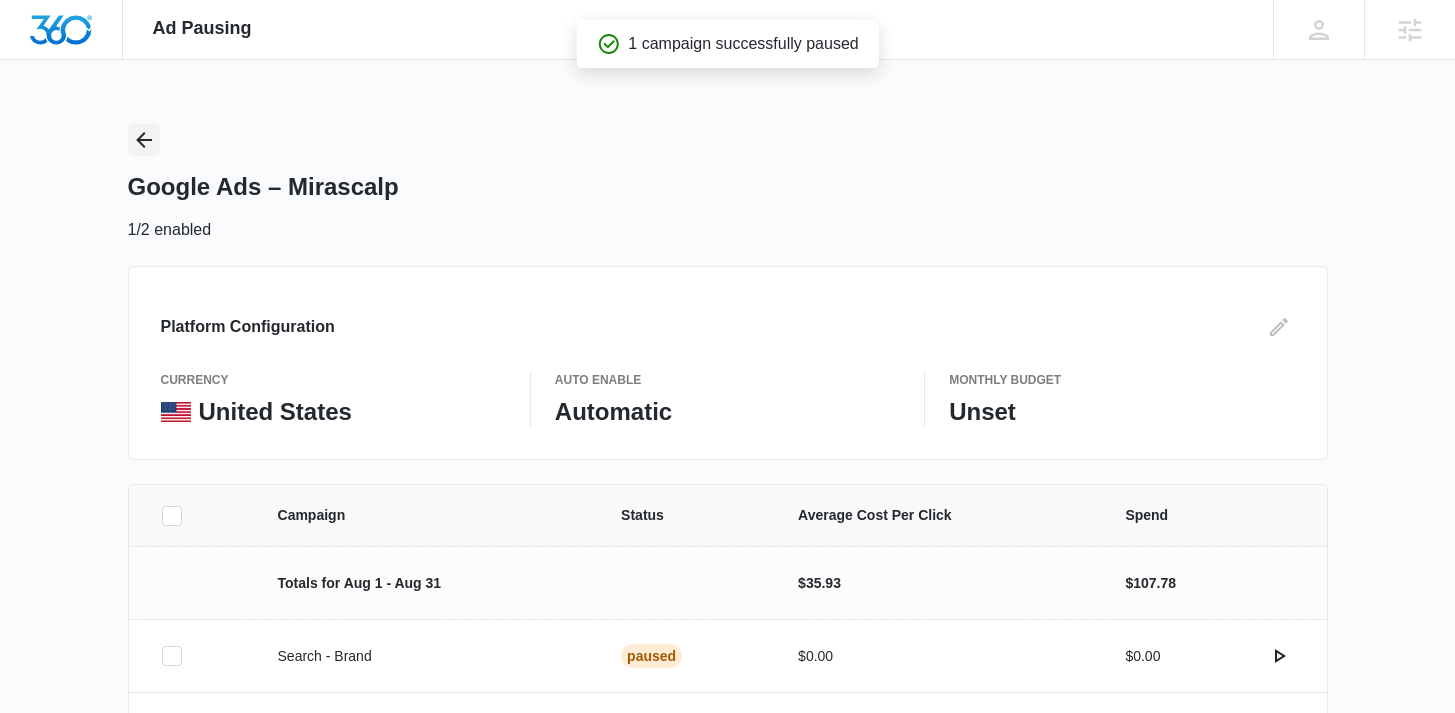 click 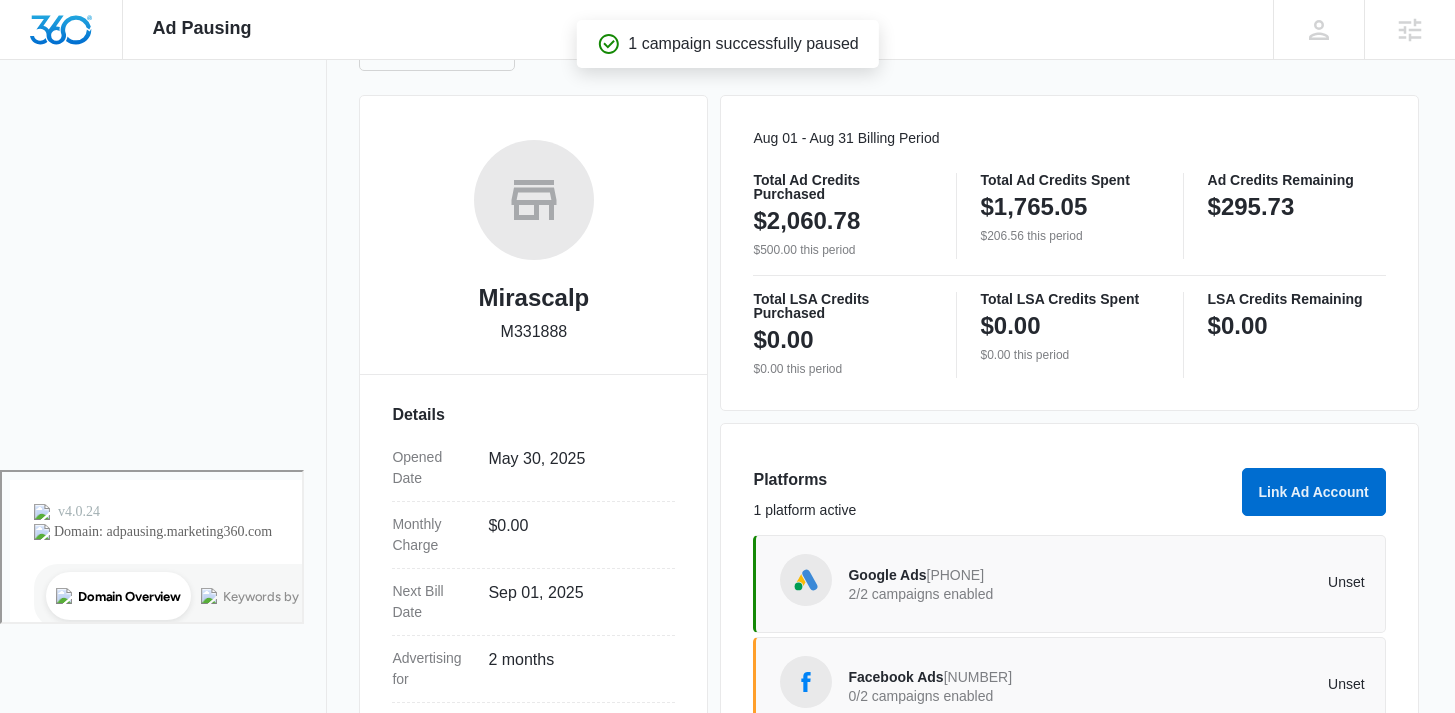 scroll, scrollTop: 491, scrollLeft: 0, axis: vertical 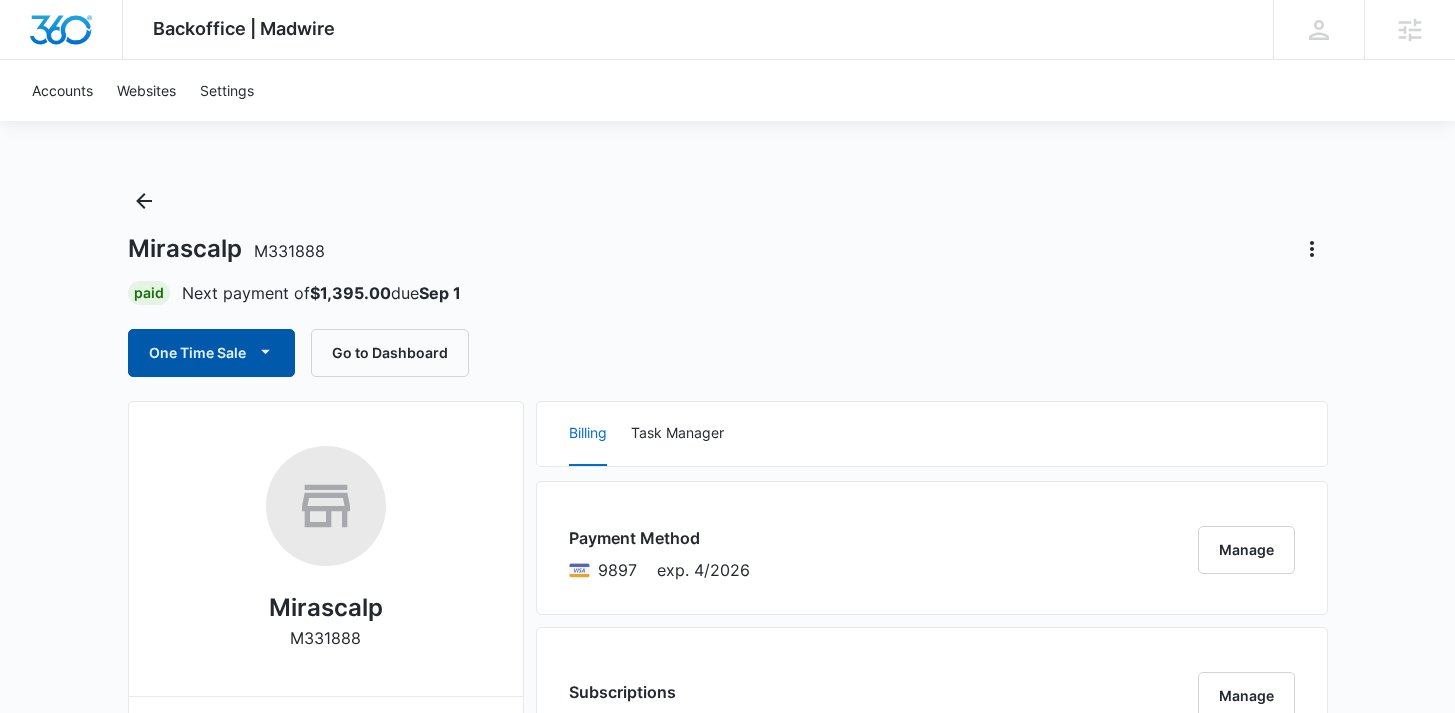 click on "One Time Sale" at bounding box center [211, 353] 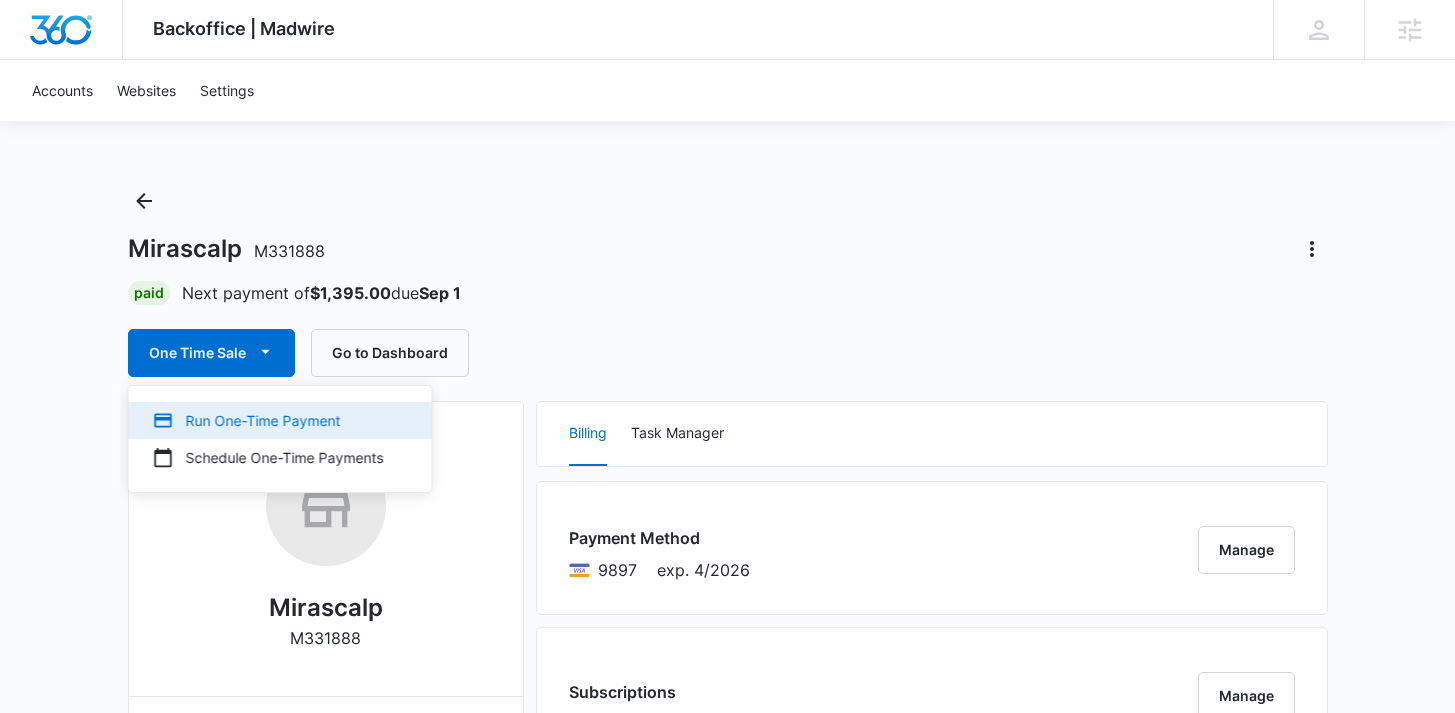 click on "Run One-Time Payment" at bounding box center (280, 420) 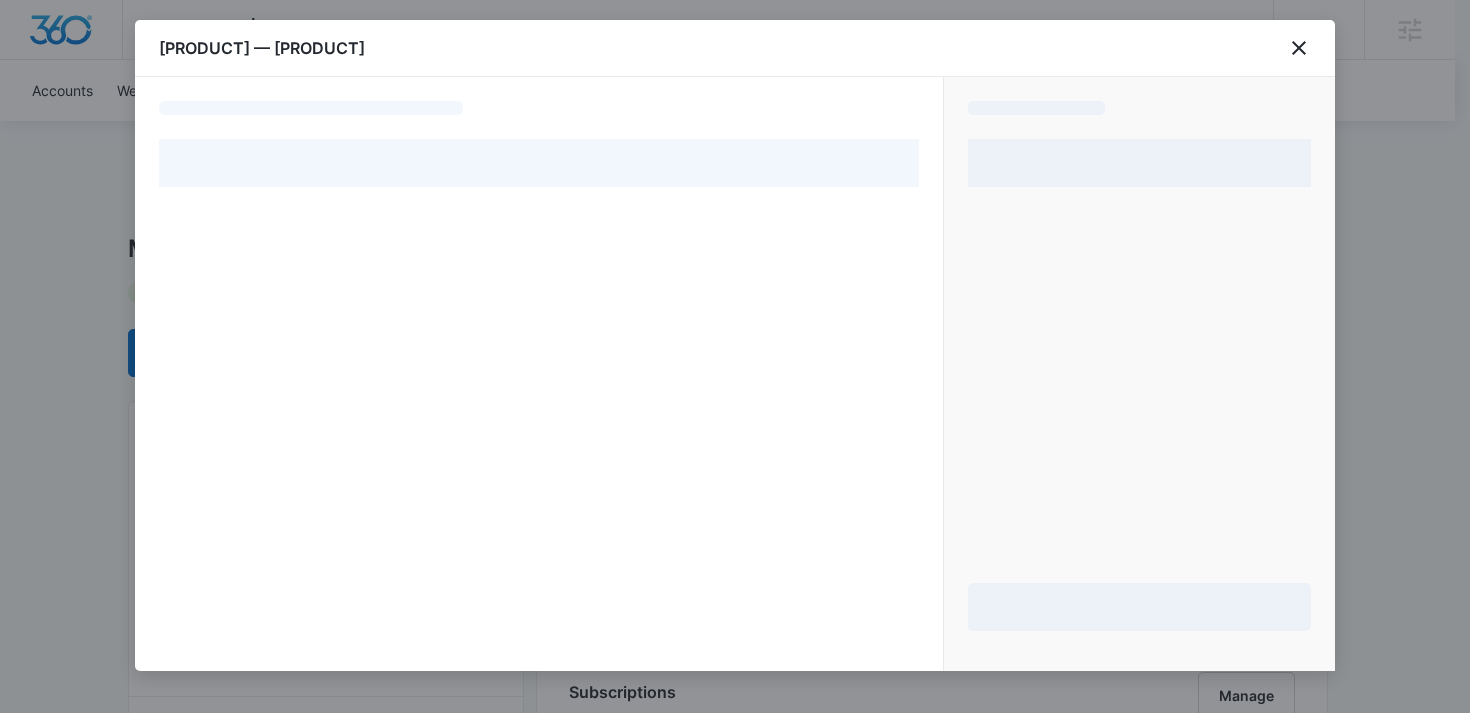 select on "[PRODUCT]" 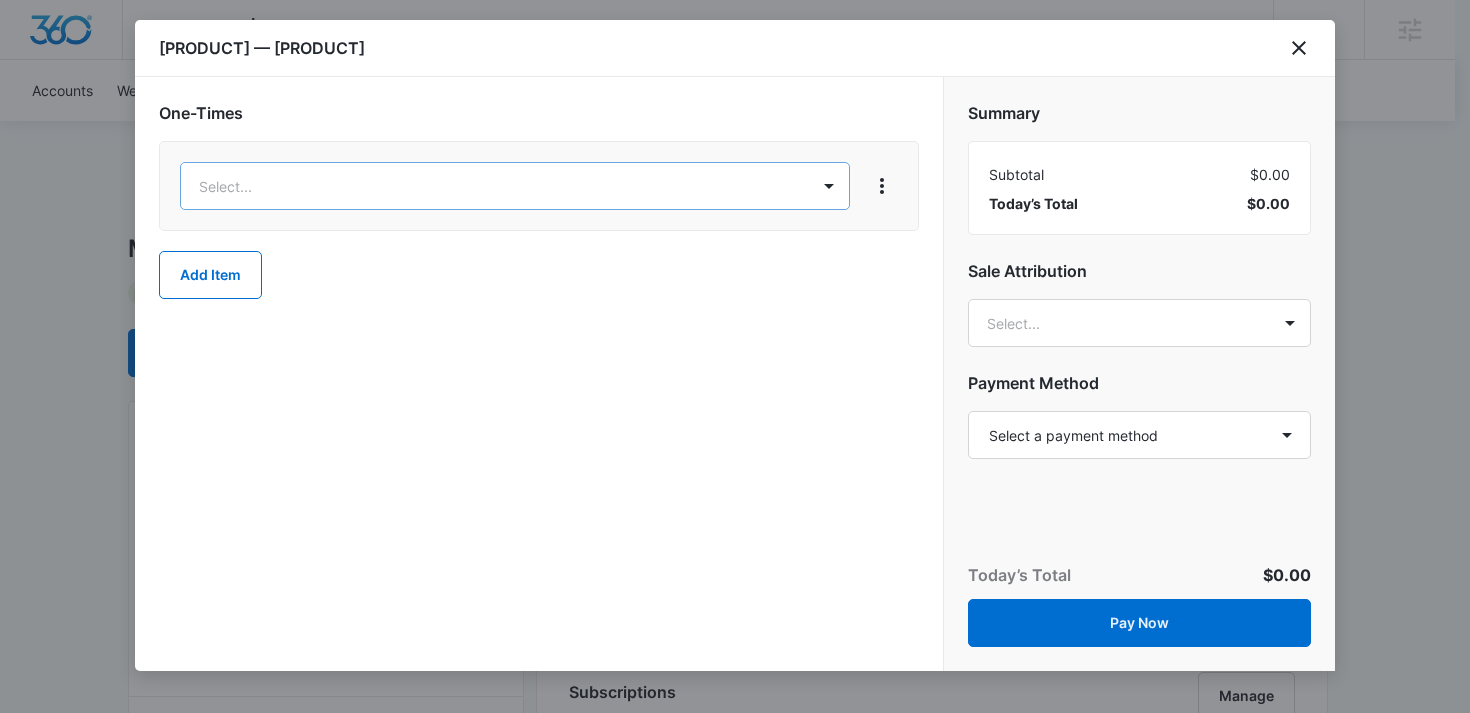 click on "Backoffice | Madwire Apps Settings DB [FIRST] [LAST] [EMAIL]@[DOMAIN] My Profile Notifications Support Logout Terms & Conditions   •   Privacy Policy Agencies Accounts Websites Settings Mirascalp M331888 Paid Next payment of   $1,395.00   due   Sep 1 One Time Sale Go to Dashboard Mirascalp M331888 Details Billing Type Stripe Billing Contact [FIRST] [LAST] [EMAIL]@[DOMAIN] [PHONE] Billing Address [NUMBER] [STREET] [CITY]   ,   FL   33566 US Local Time 11:45am   ( America/New_York ) Industry Other Lifetime May 30   ( 2 months ) Last Active - Lead Source - Partner - Stripe ID cus_SPJbPrsKJ0972L Collection Method Charge Automatically Team Members [FIRST] [LAST] Marketing Consultant [EMAIL]@[DOMAIN] [FIRST] [LAST] Success Manager [EMAIL]@[DOMAIN] [FIRST] [LAST] Onboarding Consultant [EMAIL]@[DOMAIN] [FIRST] [LAST] Ad Specialist [EMAIL]@[DOMAIN] Billing Task Manager Payment Method 9897 exp. 4/2026 Manage Subscriptions Manage Paid $295.00" at bounding box center (735, 1455) 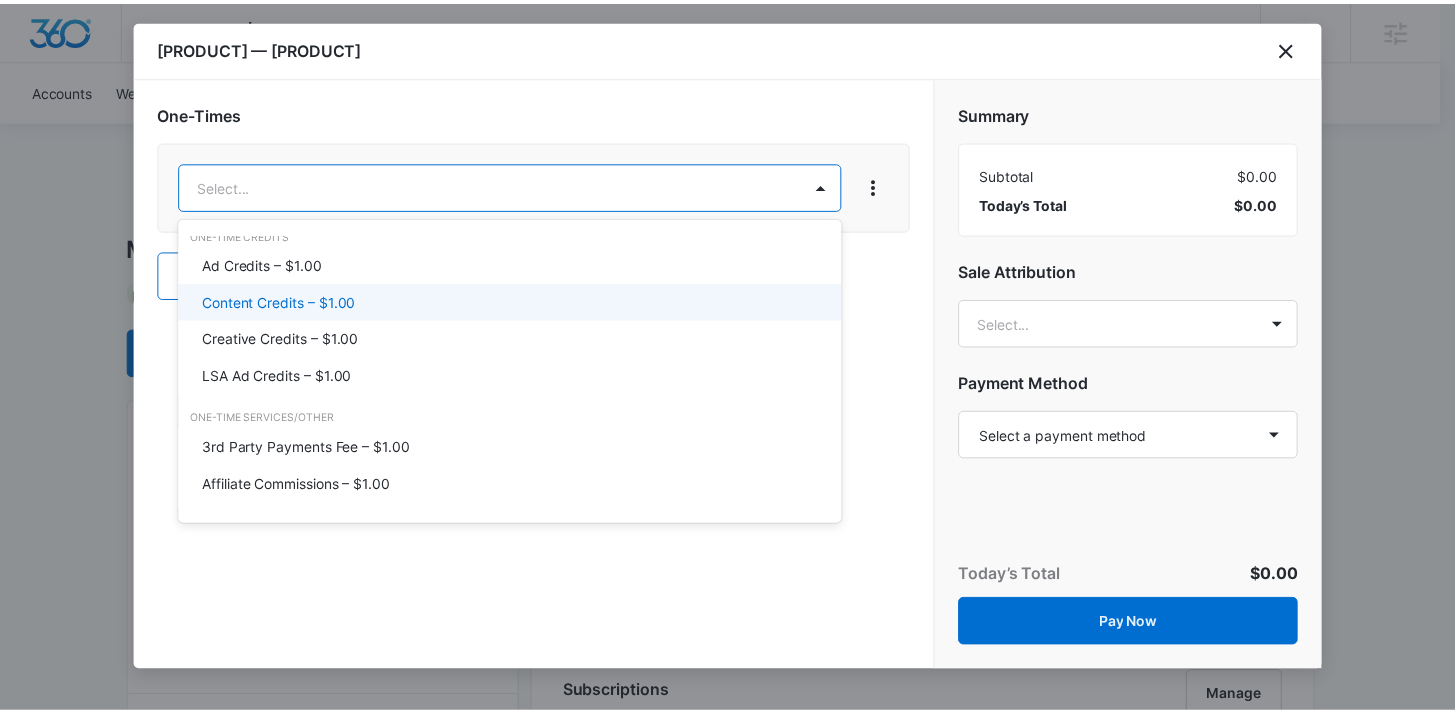 scroll, scrollTop: 15, scrollLeft: 0, axis: vertical 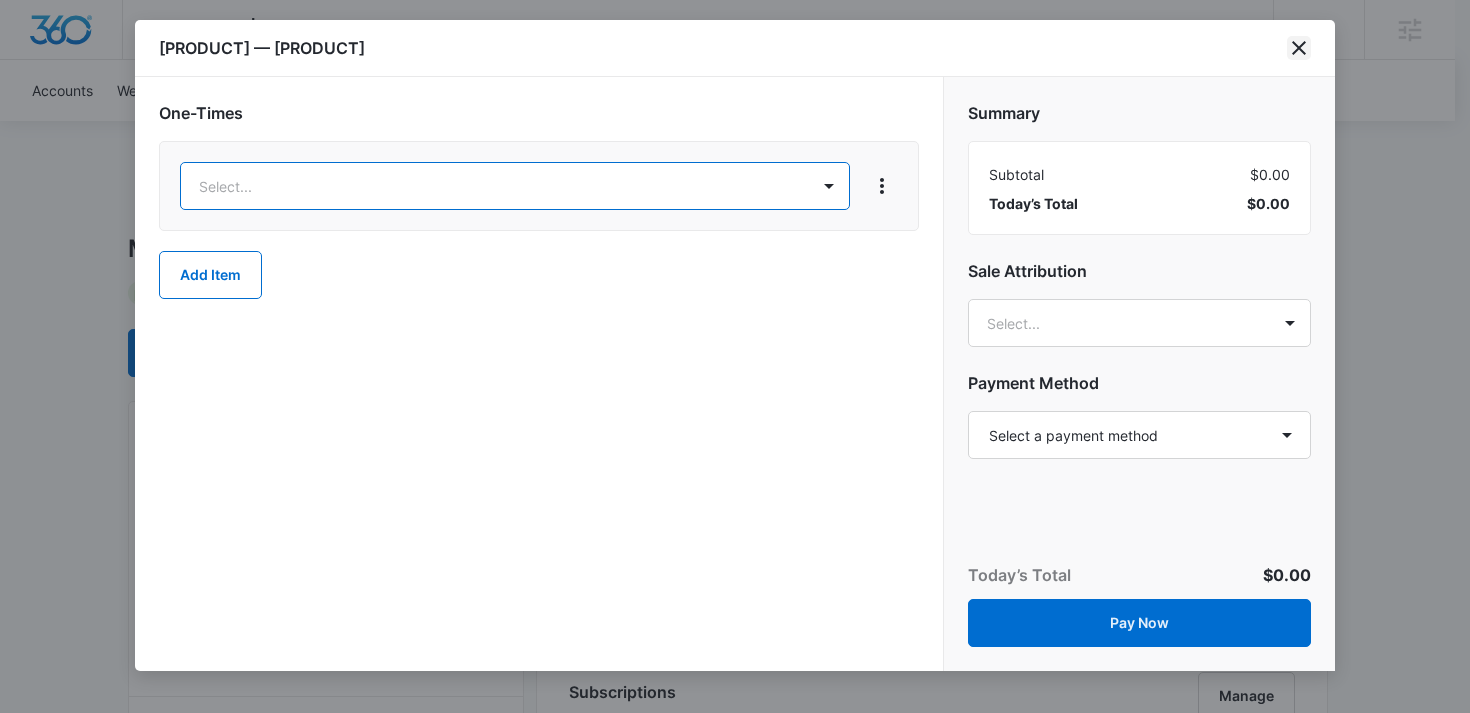 click 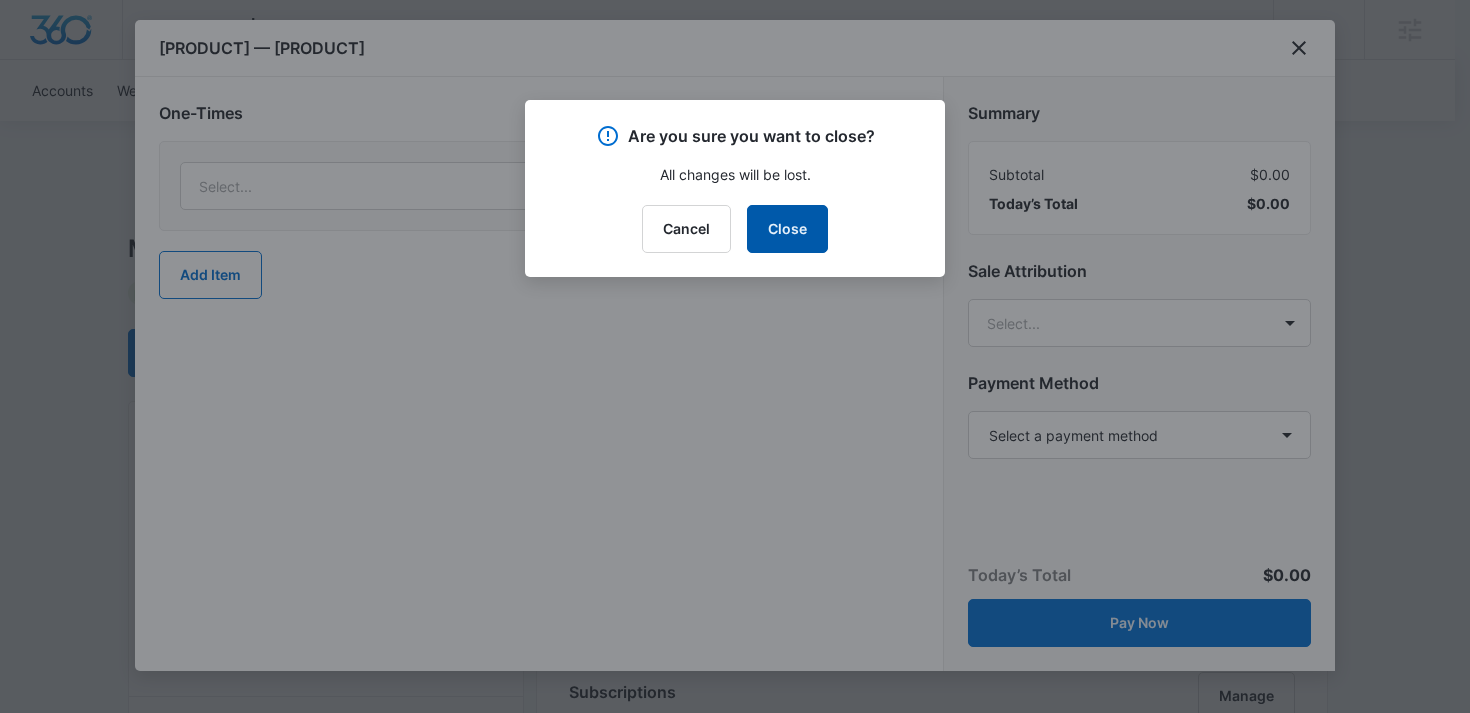 click on "Close" at bounding box center [787, 229] 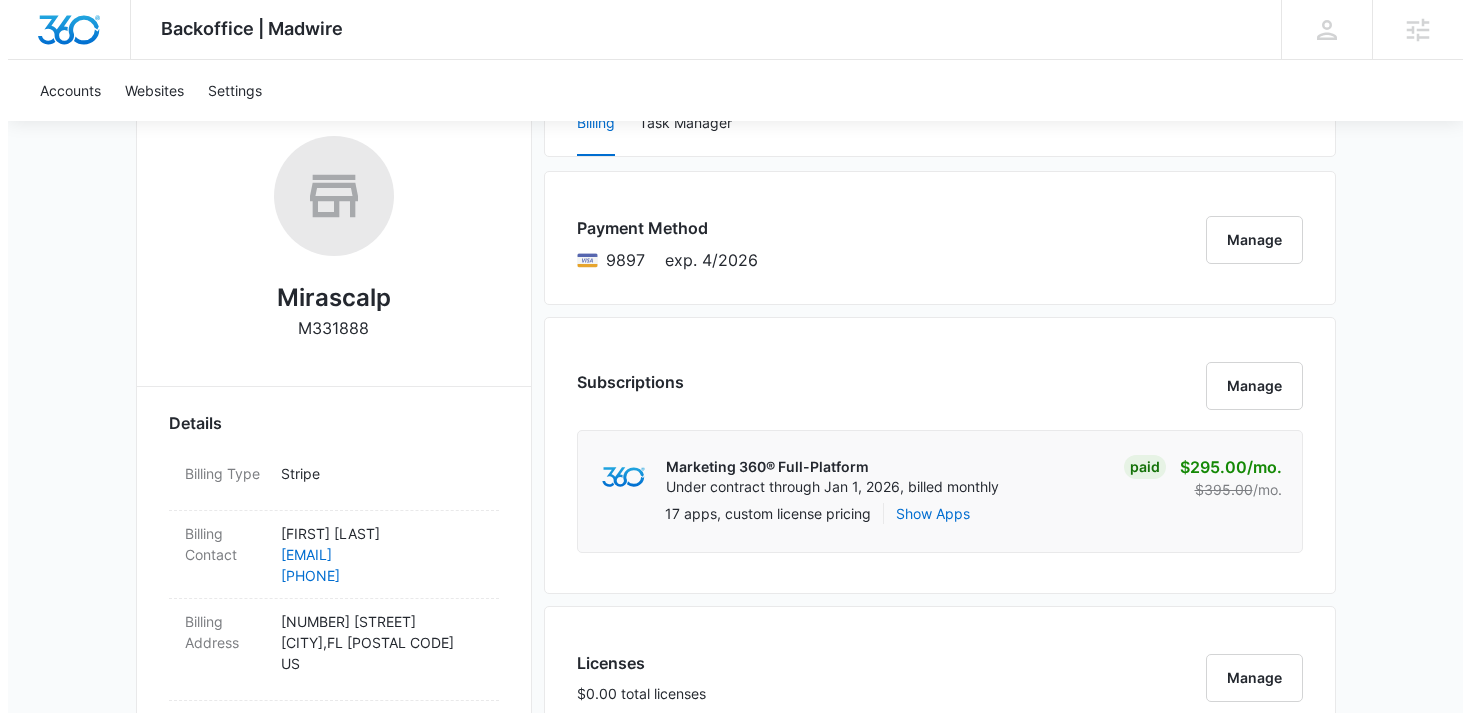 scroll, scrollTop: 0, scrollLeft: 0, axis: both 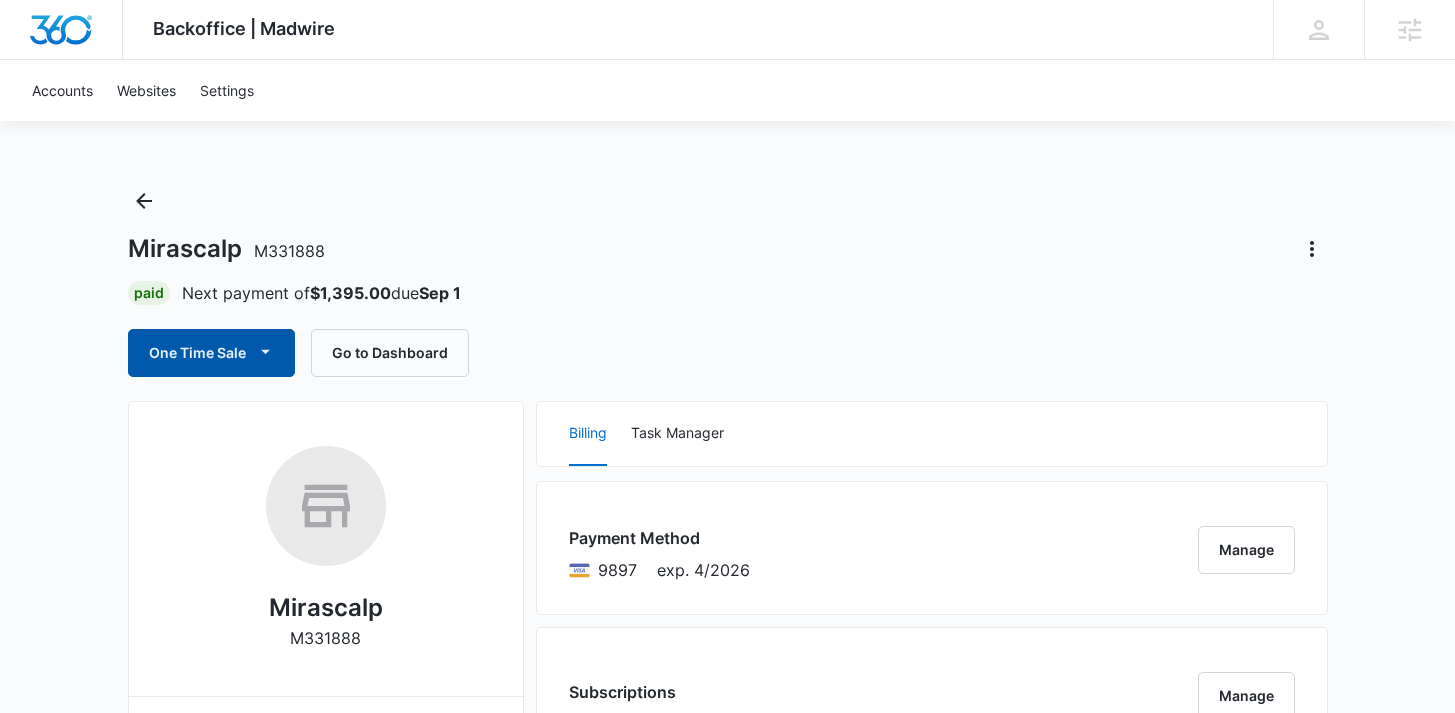 click on "One Time Sale" at bounding box center (211, 353) 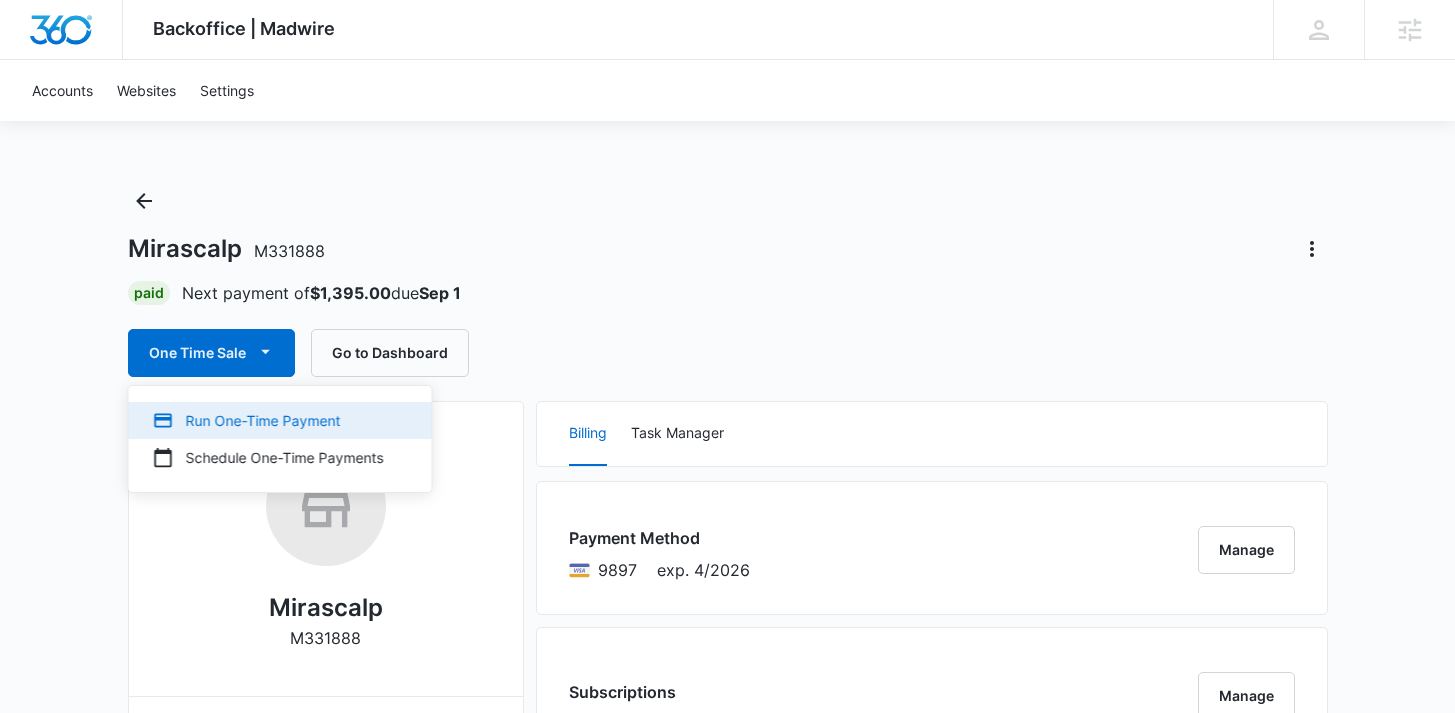 click on "Run One-Time Payment" at bounding box center [268, 420] 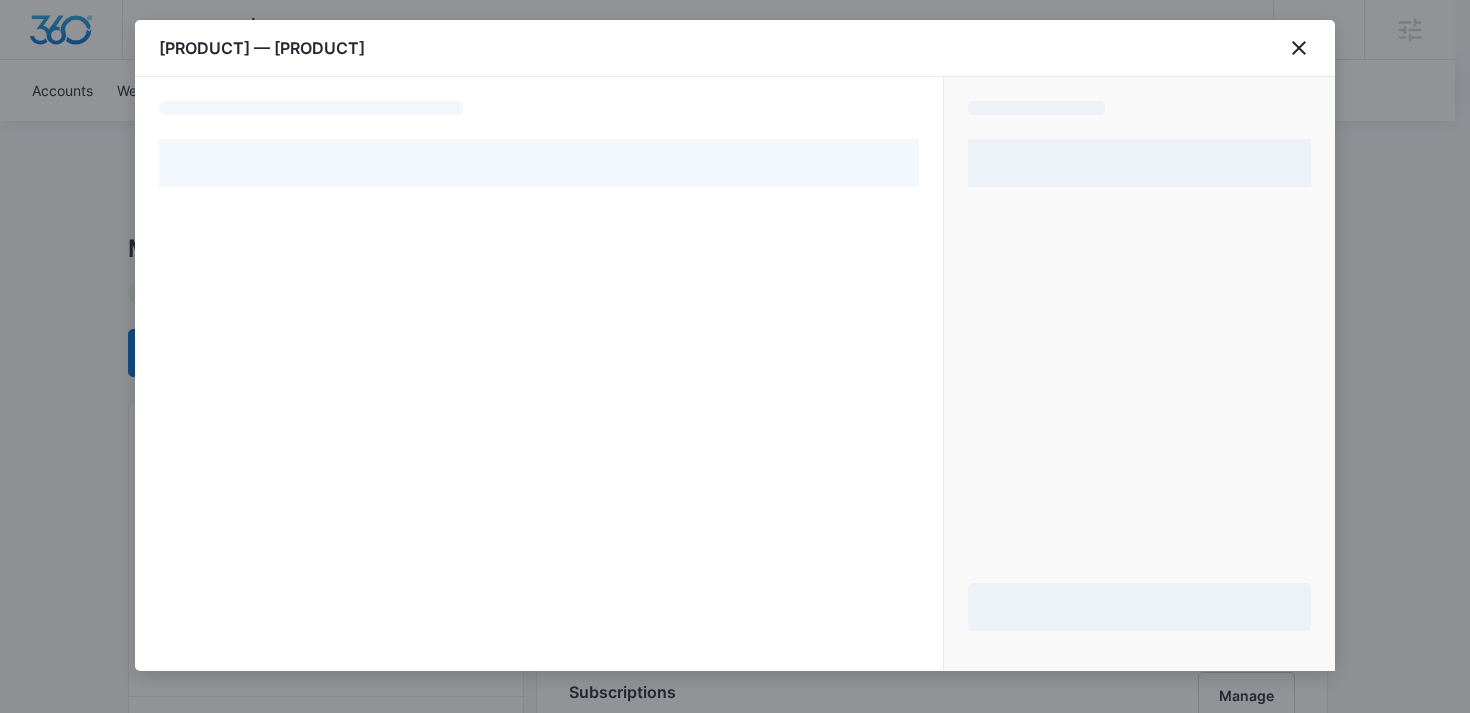 select on "[PRODUCT]" 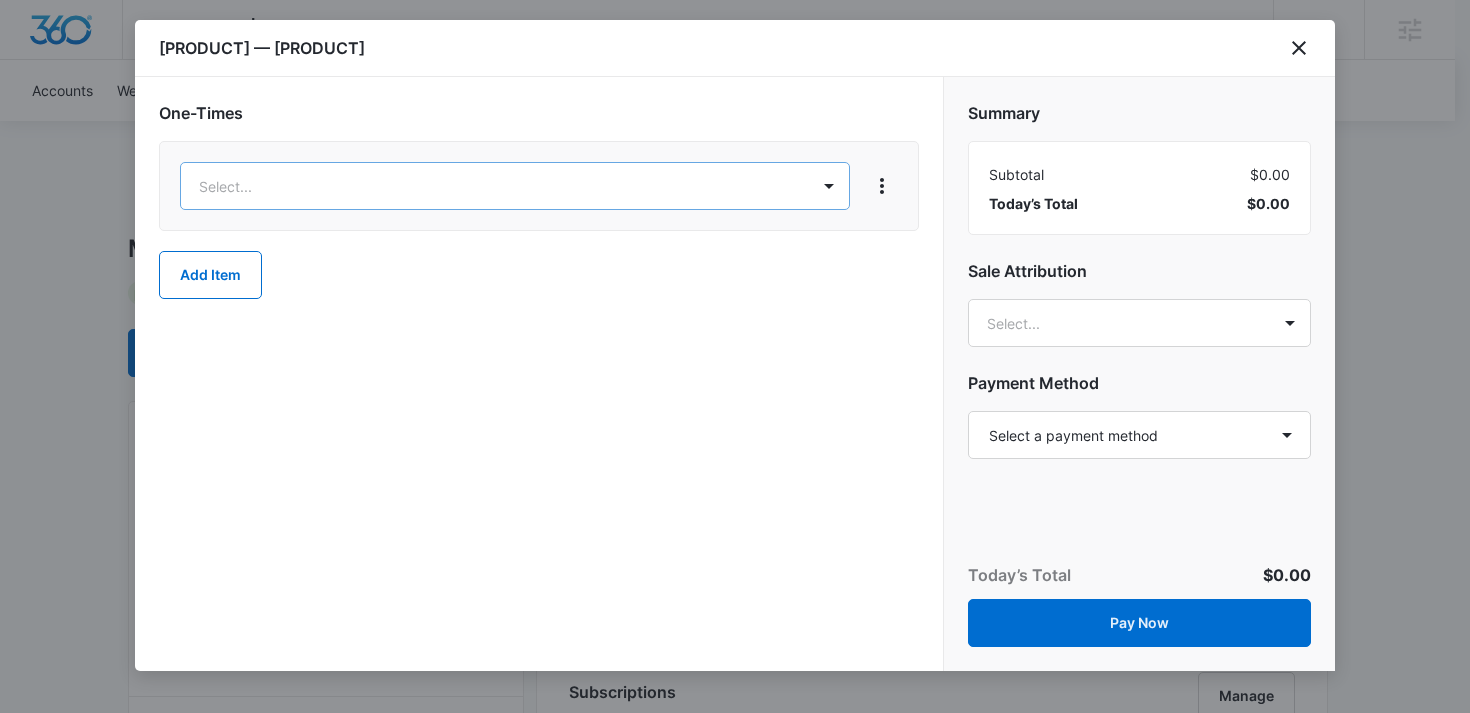 click on "Backoffice | Madwire Apps Settings DB [FIRST] [LAST] [EMAIL] My Profile Notifications Support Logout Terms & Conditions   •   Privacy Policy Agencies Accounts Websites Settings Mirascalp M331888 Paid Next payment of  $1,395.00  due  [DATE] One Time Sale Go to Dashboard Mirascalp M331888 Details Billing Type Stripe Billing Contact [FIRST] [LAST] [EMAIL] [PHONE] Billing Address [NUMBER] [STREET] [CITY] ,  FL   [POSTAL_CODE] US Local Time 11:49am   ( America/New_York ) Industry Other Lifetime [DATE]  ( 2 months ) Last Active - Lead Source - Partner - Stripe ID cus_SPJbPrsKJ0972L Collection Method Charge Automatically Team Members [FIRST] [LAST] Marketing Consultant [EMAIL] [FIRST] [LAST] Success Manager [EMAIL] [FIRST] [LAST] Onboarding Consultant [EMAIL] [FIRST] [LAST] Ad Specialist [EMAIL] Billing Task Manager Payment Method 9897 exp. 4/2026 Manage Subscriptions Manage Paid $295.00" at bounding box center (735, 1455) 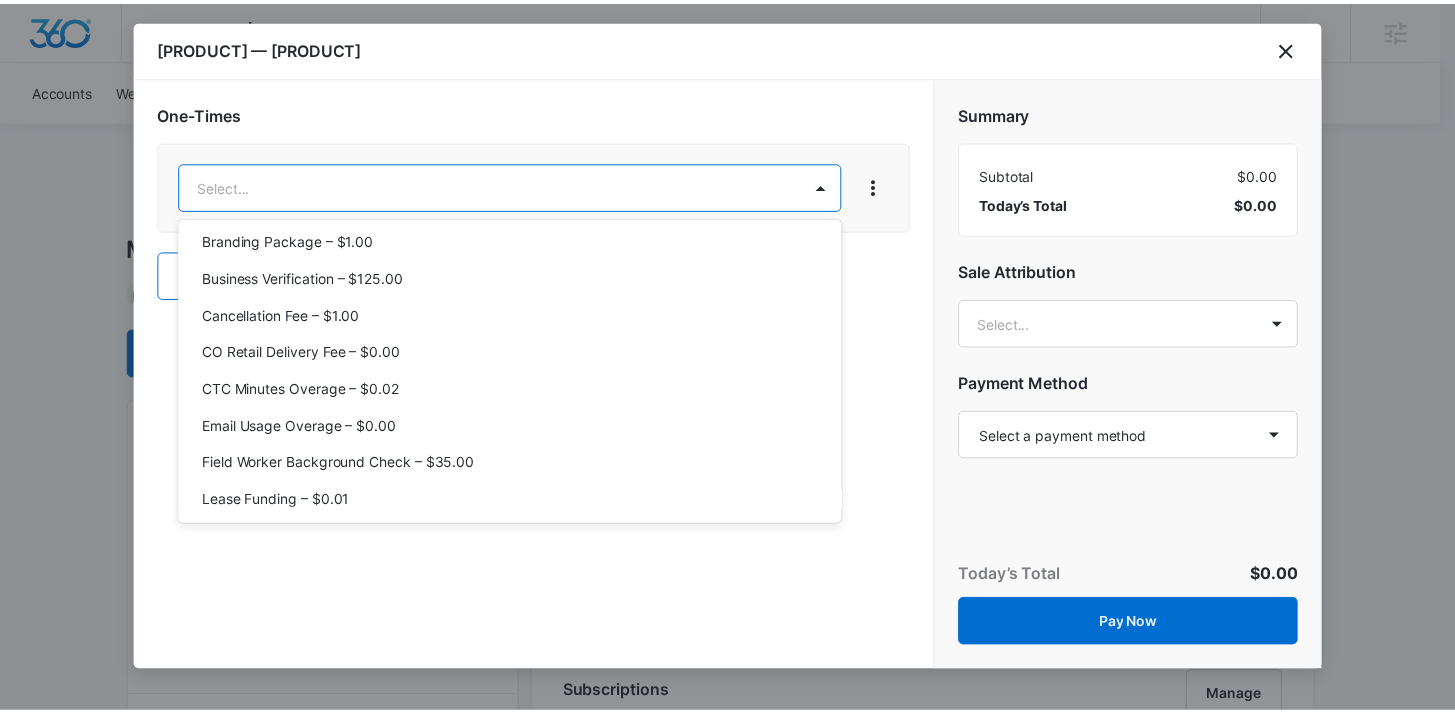 scroll, scrollTop: 913, scrollLeft: 0, axis: vertical 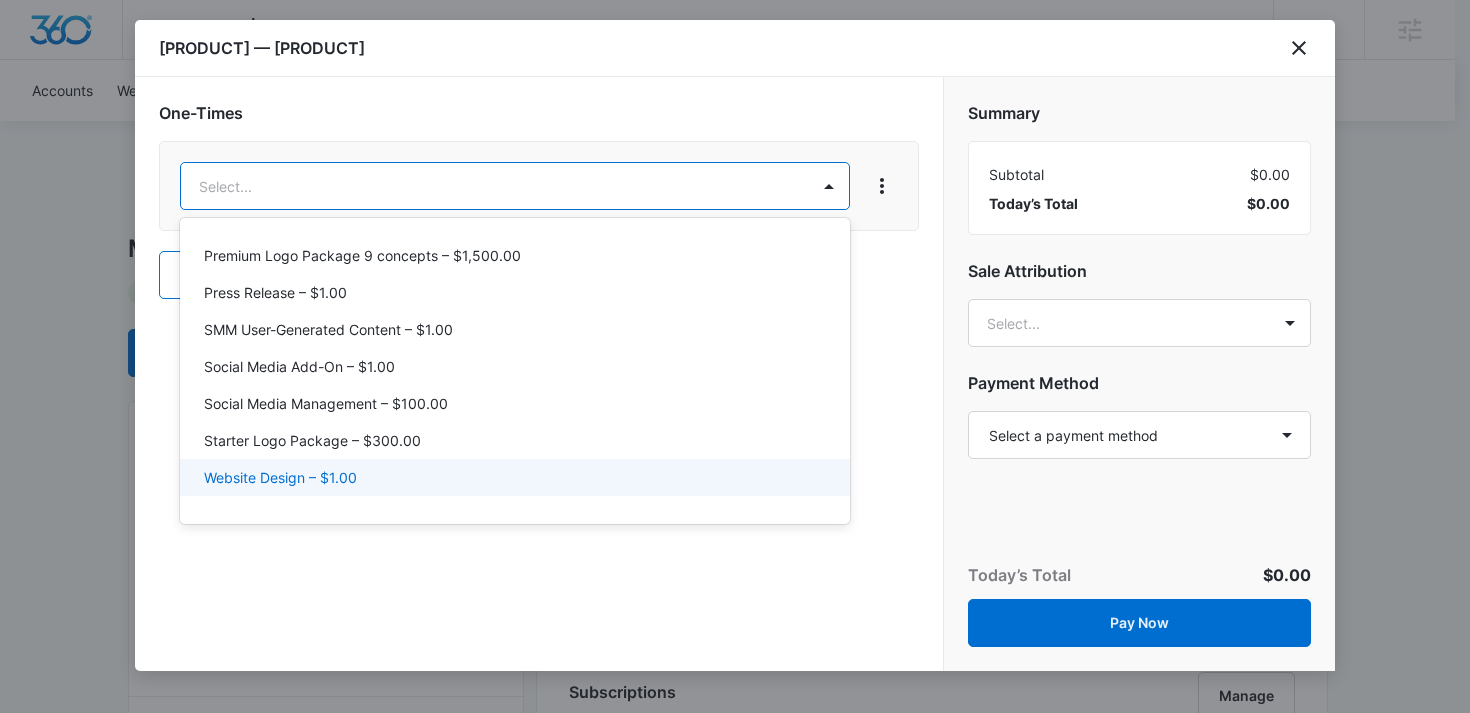 click on "Website Design – $1.00" at bounding box center [280, 477] 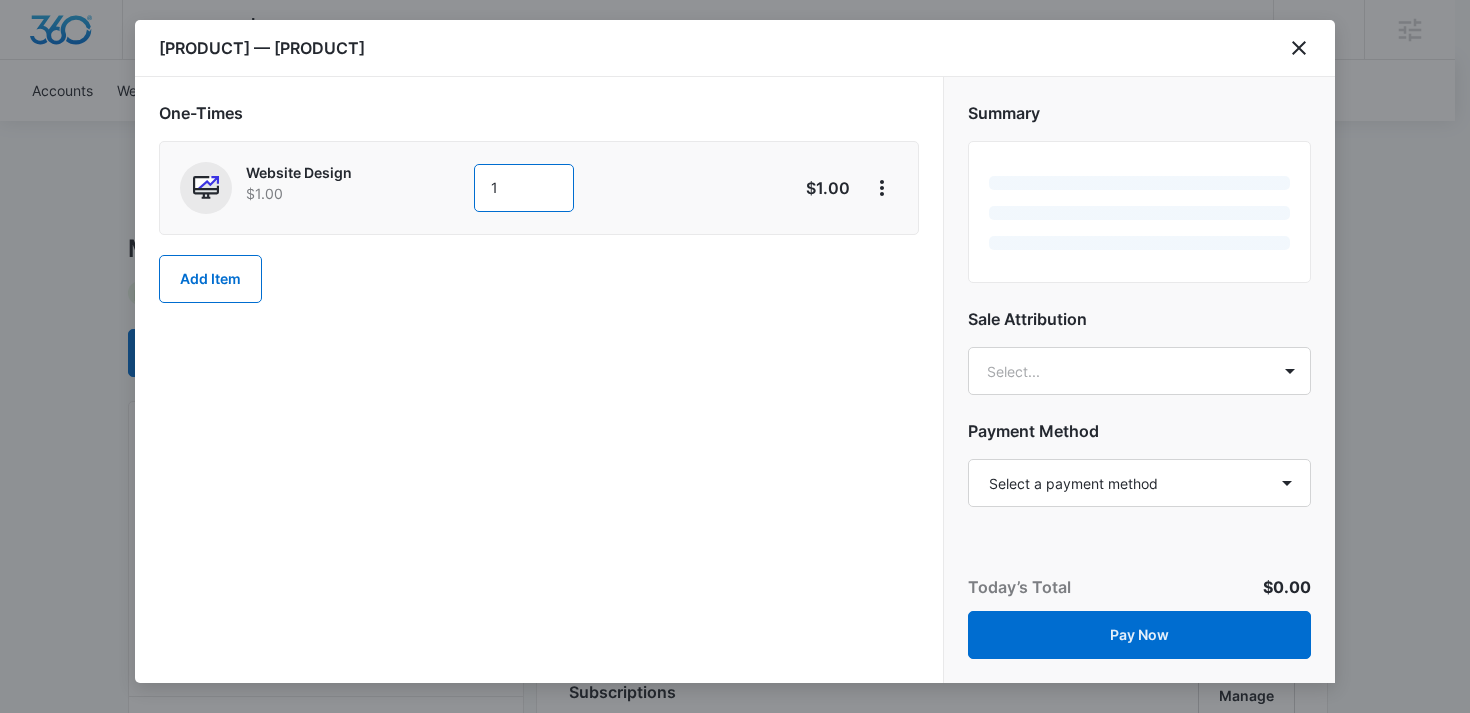 click on "1" at bounding box center (524, 188) 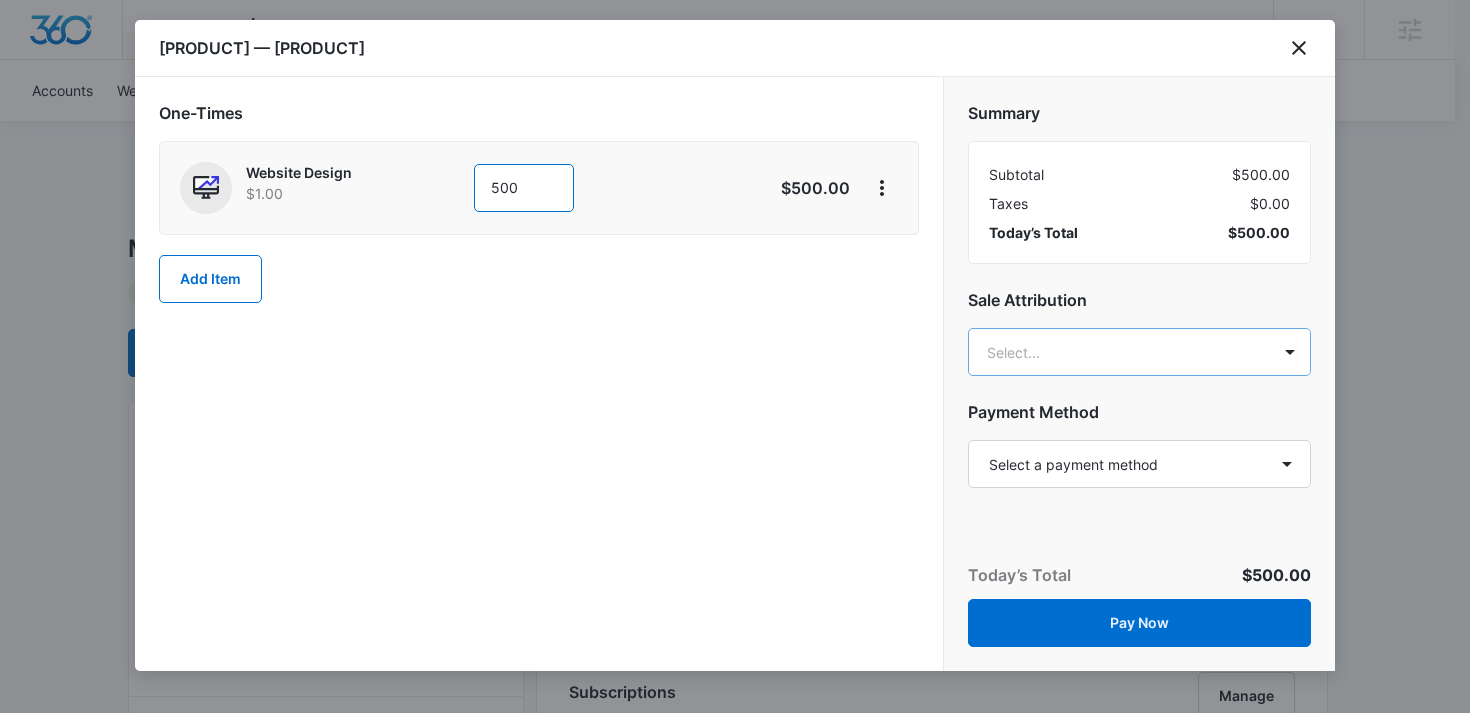 type on "500" 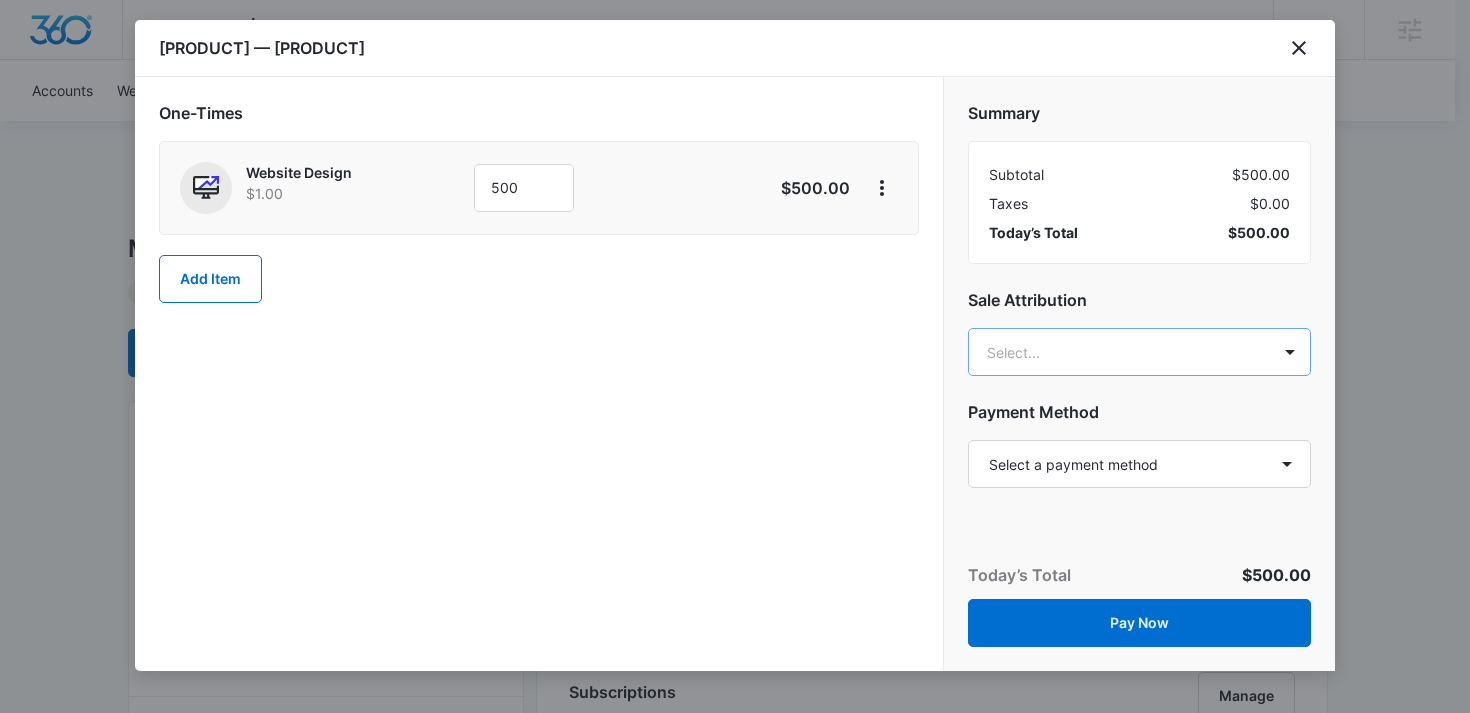 click on "Backoffice | Madwire Apps Settings DB [FIRST] [LAST] [EMAIL] My Profile Notifications Support Logout Terms & Conditions   •   Privacy Policy Agencies Accounts Websites Settings Mirascalp M331888 Paid Next payment of  $1,395.00  due  [DATE] One Time Sale Go to Dashboard Mirascalp M331888 Details Billing Type Stripe Billing Contact [FIRST] [LAST] [EMAIL] [PHONE] Billing Address [NUMBER] [STREET] [CITY] ,  FL   [POSTAL_CODE] US Local Time 11:49am   ( America/New_York ) Industry Other Lifetime [DATE]  ( 2 months ) Last Active - Lead Source - Partner - Stripe ID cus_SPJbPrsKJ0972L Collection Method Charge Automatically Team Members [FIRST] [LAST] Marketing Consultant [EMAIL] [FIRST] [LAST] Success Manager [EMAIL] [FIRST] [LAST] Onboarding Consultant [EMAIL] [FIRST] [LAST] Ad Specialist [EMAIL] Billing Task Manager Payment Method 9897 exp. 4/2026 Manage Subscriptions Manage Paid $295.00" at bounding box center (735, 1455) 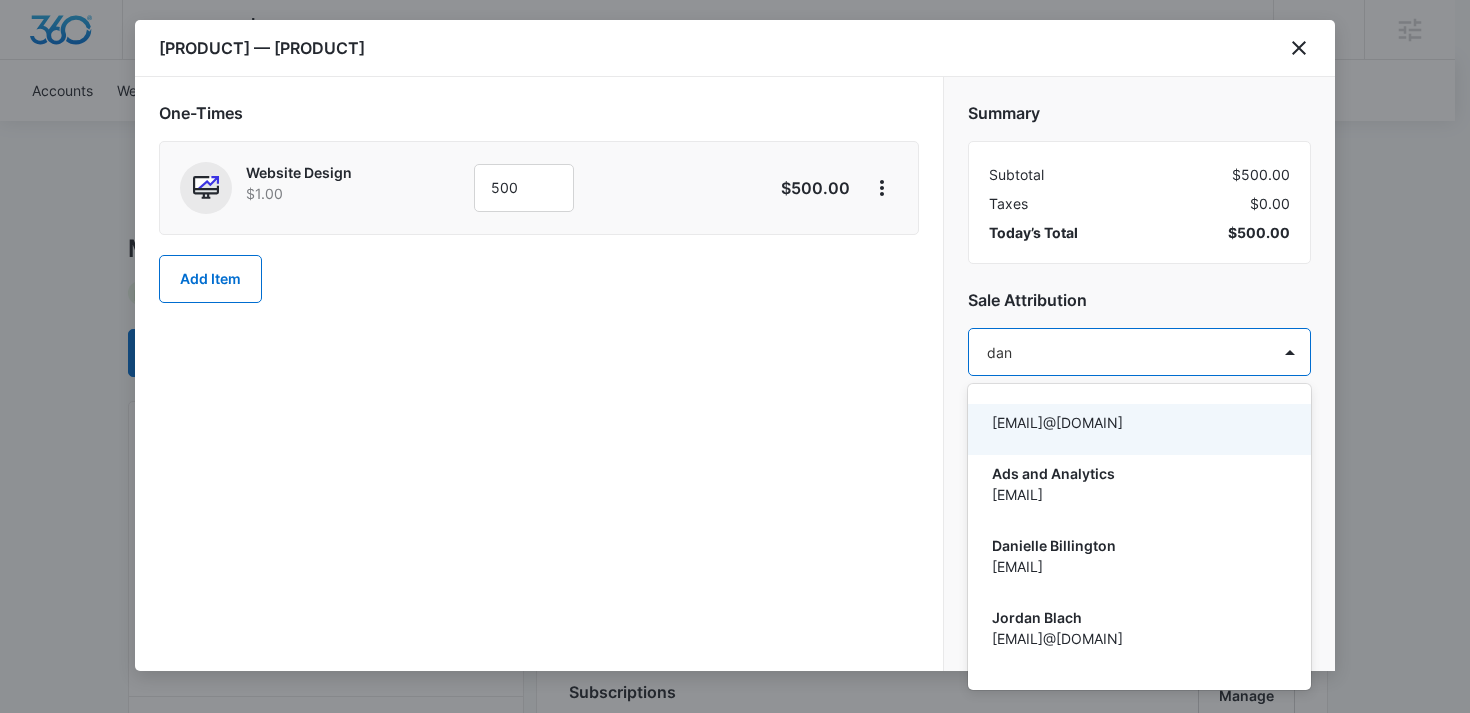 type on "dani" 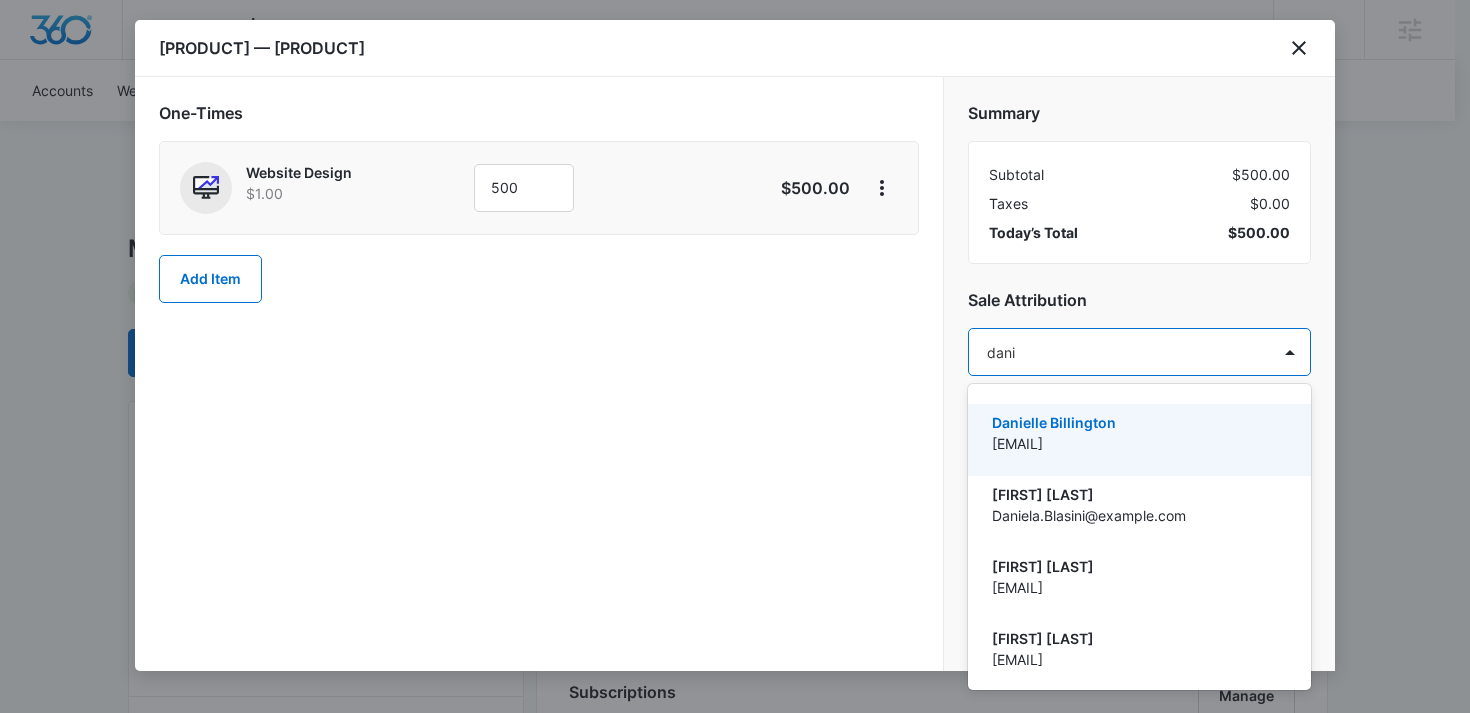 click on "[EMAIL]" at bounding box center (1137, 443) 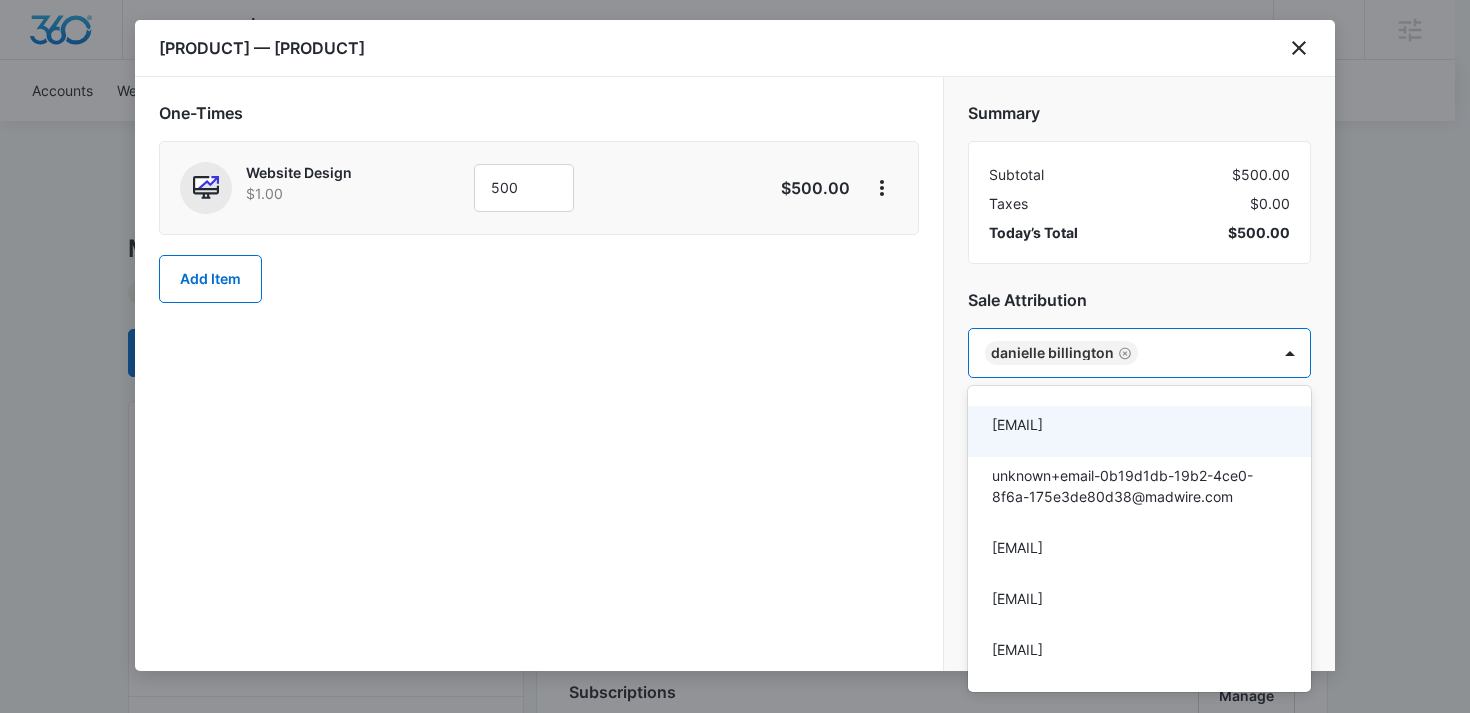 click at bounding box center [735, 356] 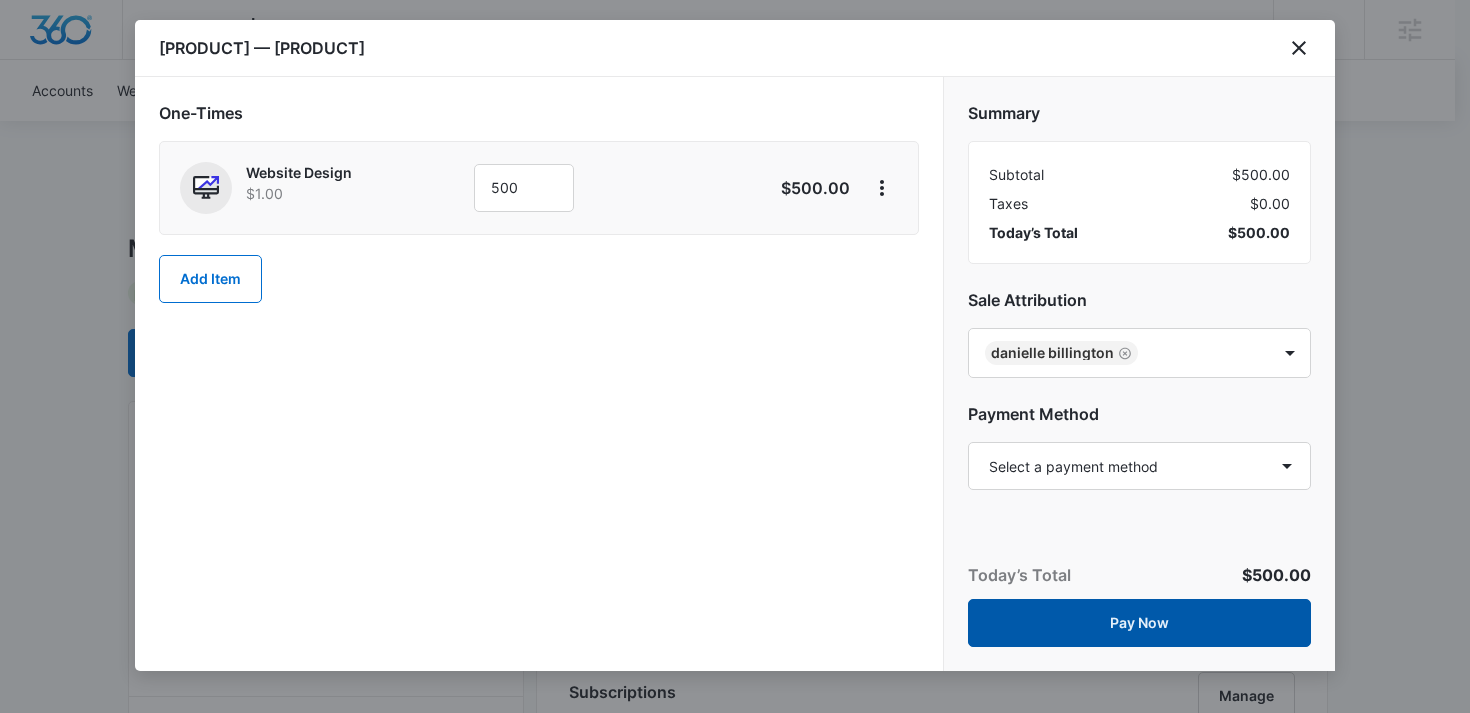 click on "Pay Now" at bounding box center [1139, 623] 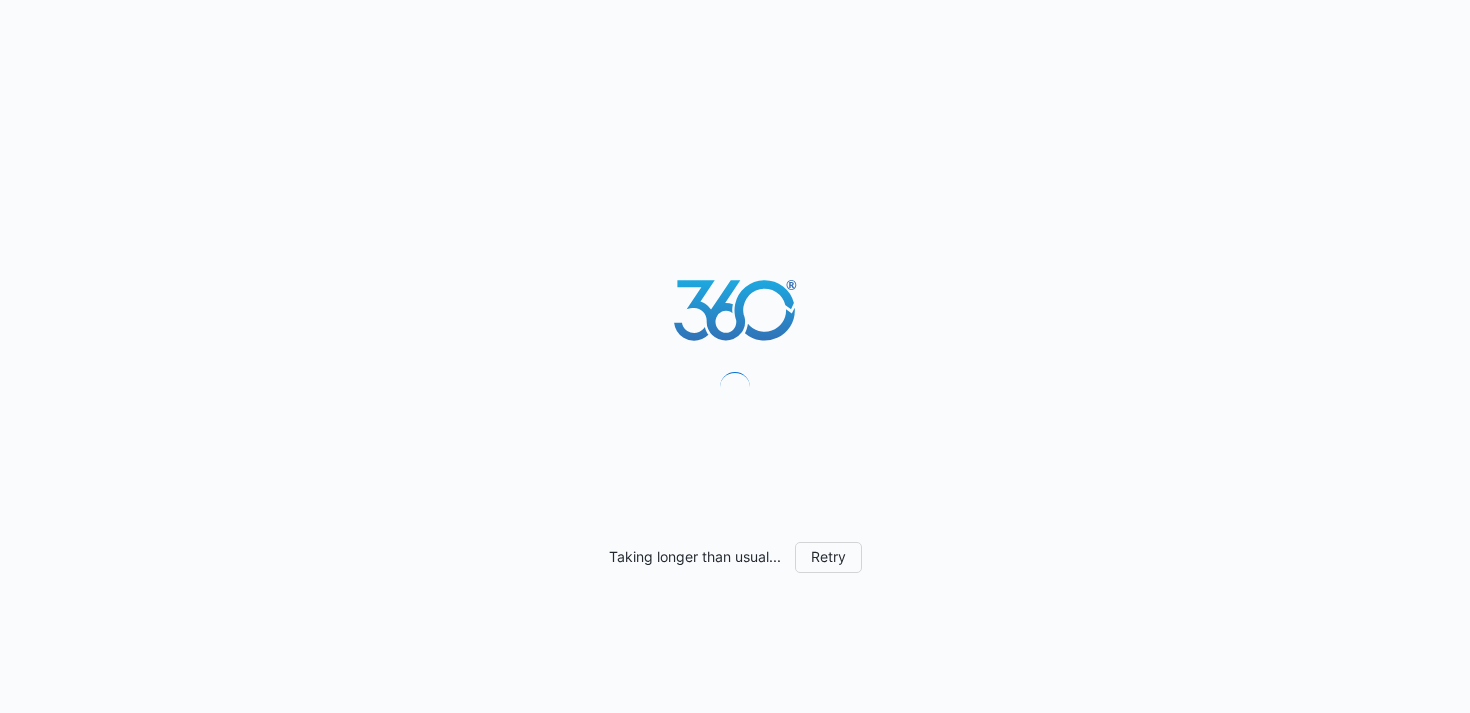 scroll, scrollTop: 0, scrollLeft: 0, axis: both 